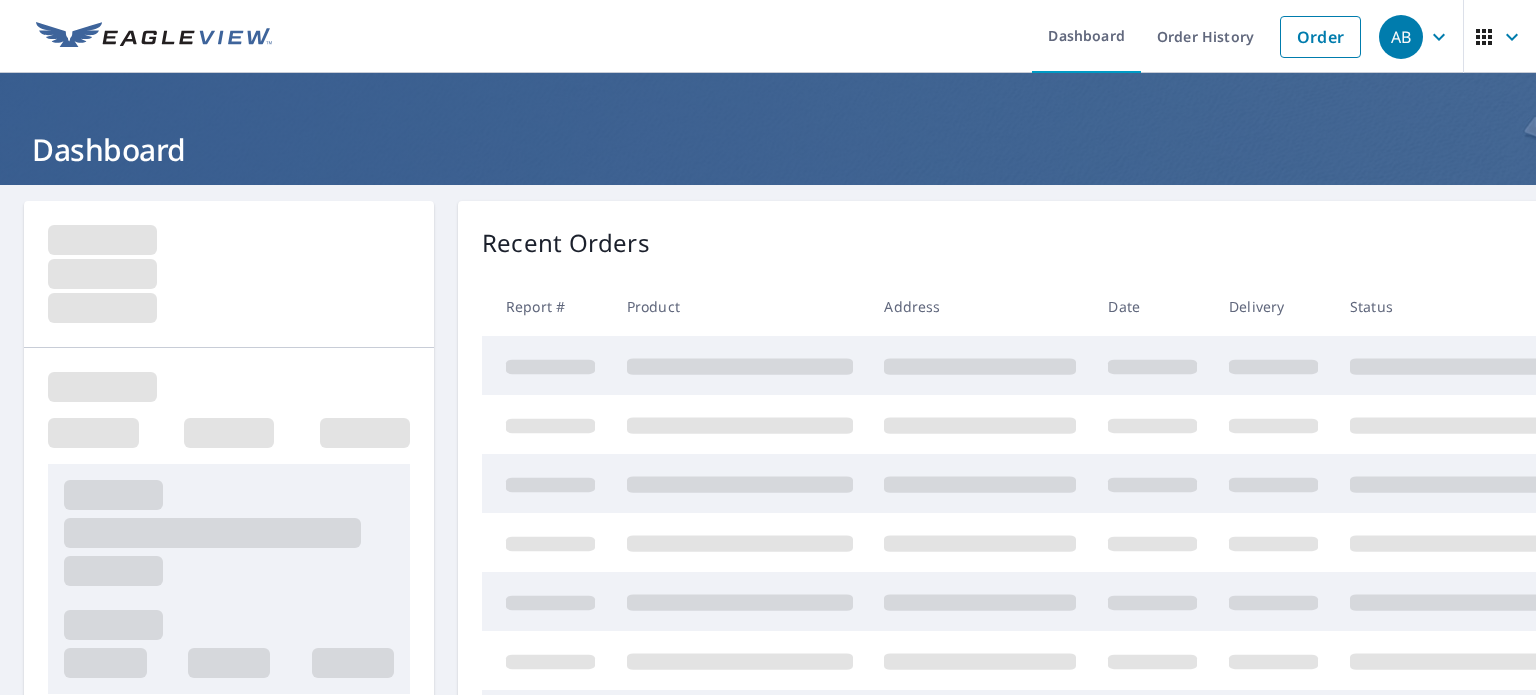 scroll, scrollTop: 0, scrollLeft: 0, axis: both 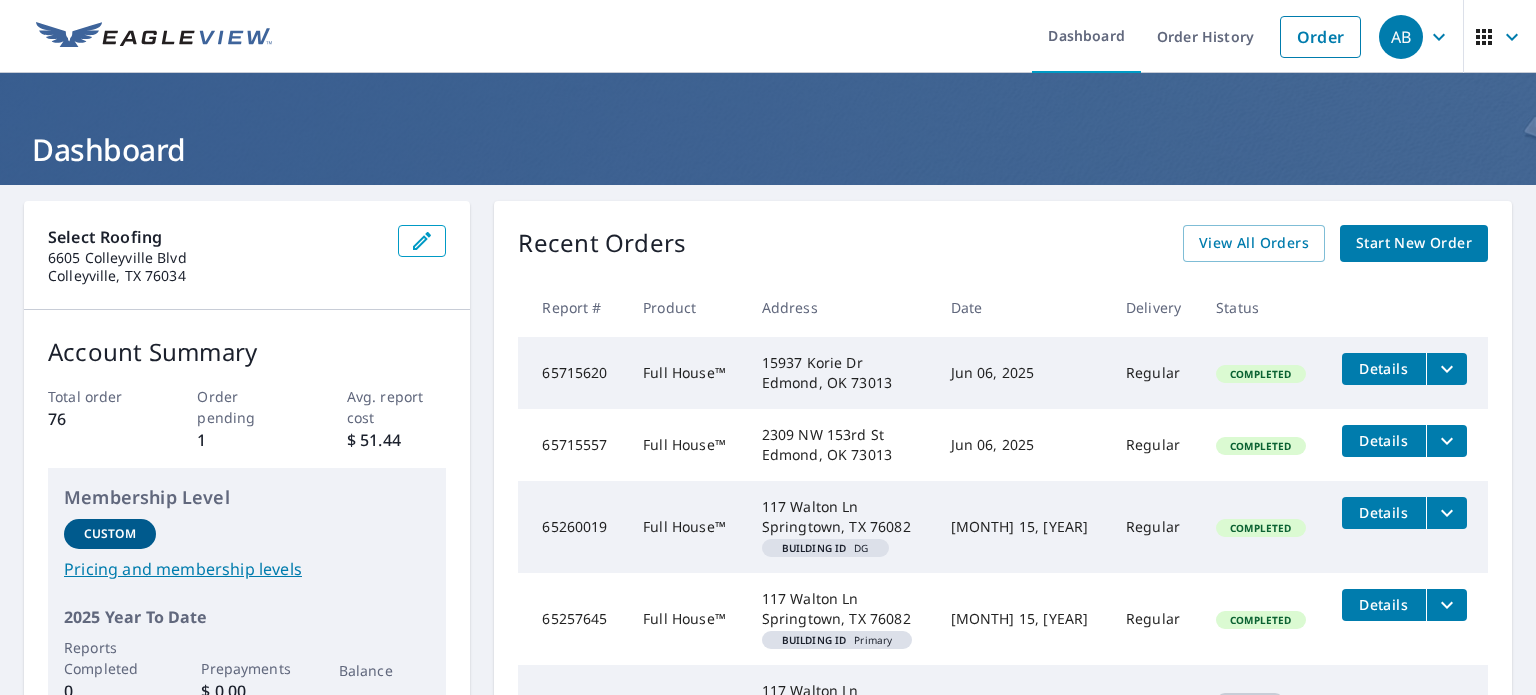 click 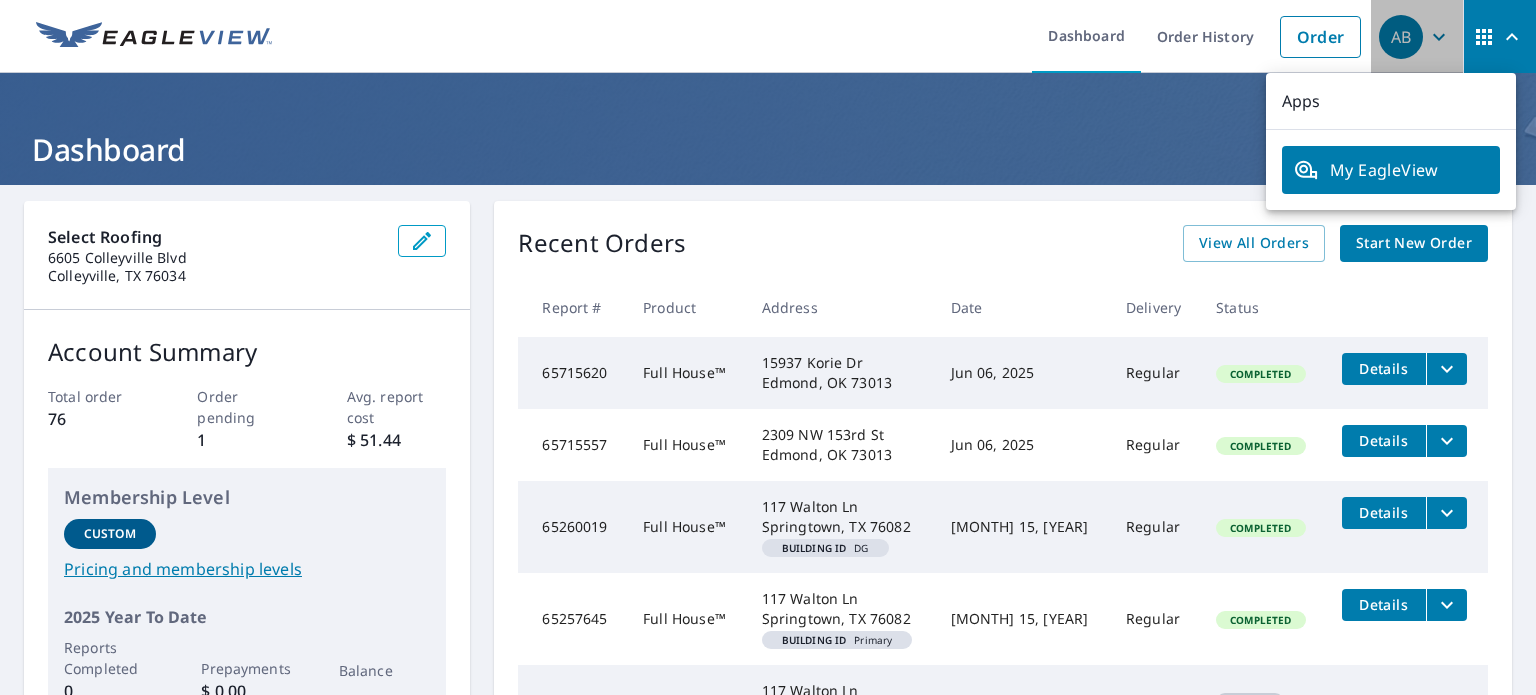 click on "AB" at bounding box center (1401, 37) 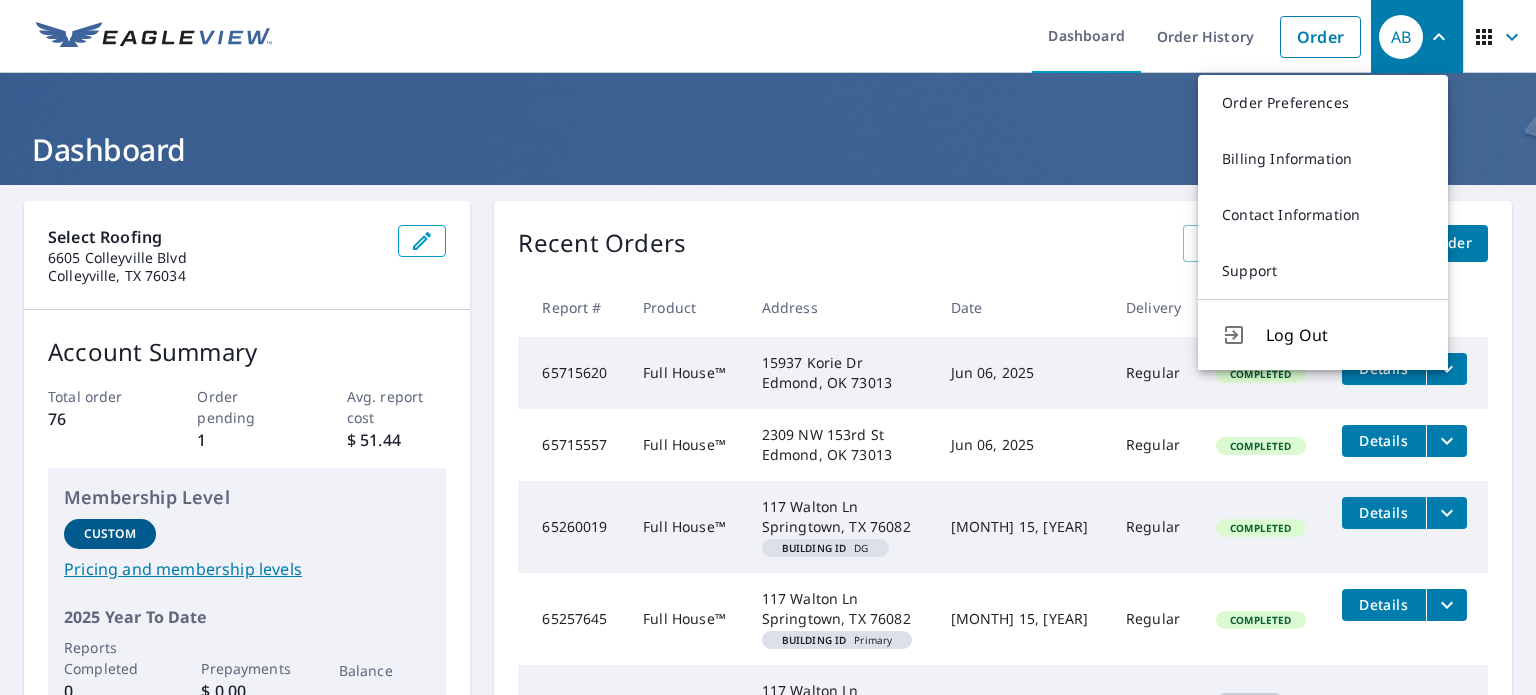 click on "AB" at bounding box center [1401, 37] 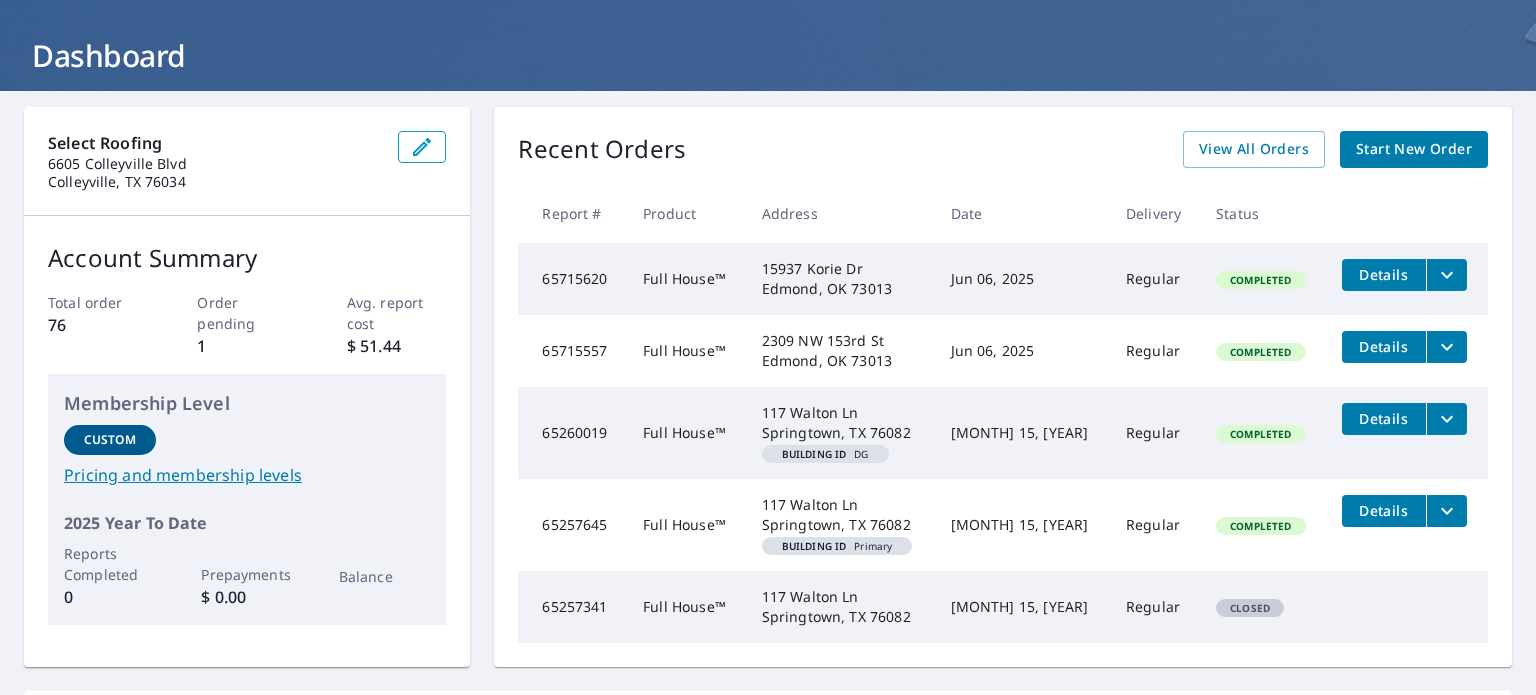 scroll, scrollTop: 0, scrollLeft: 0, axis: both 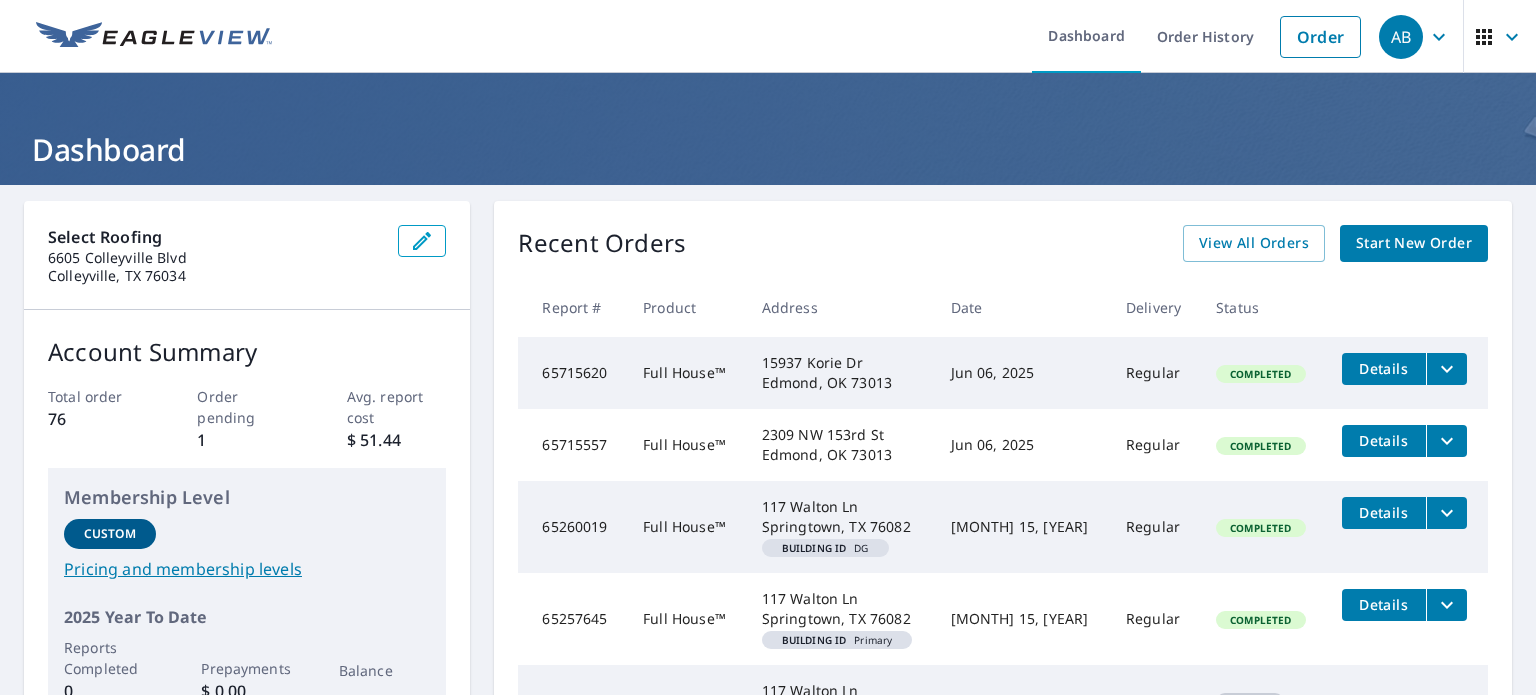 click on "Start New Order" at bounding box center [1414, 243] 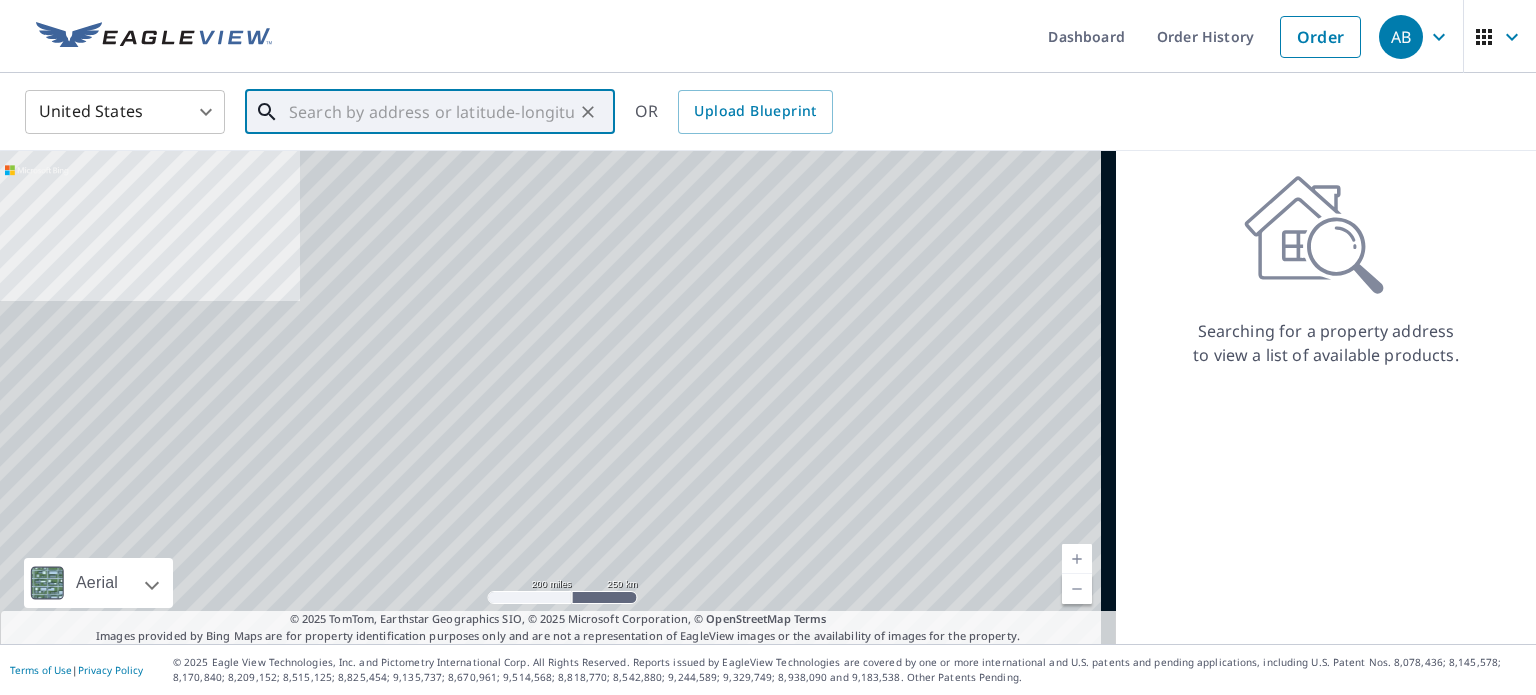 click at bounding box center [431, 112] 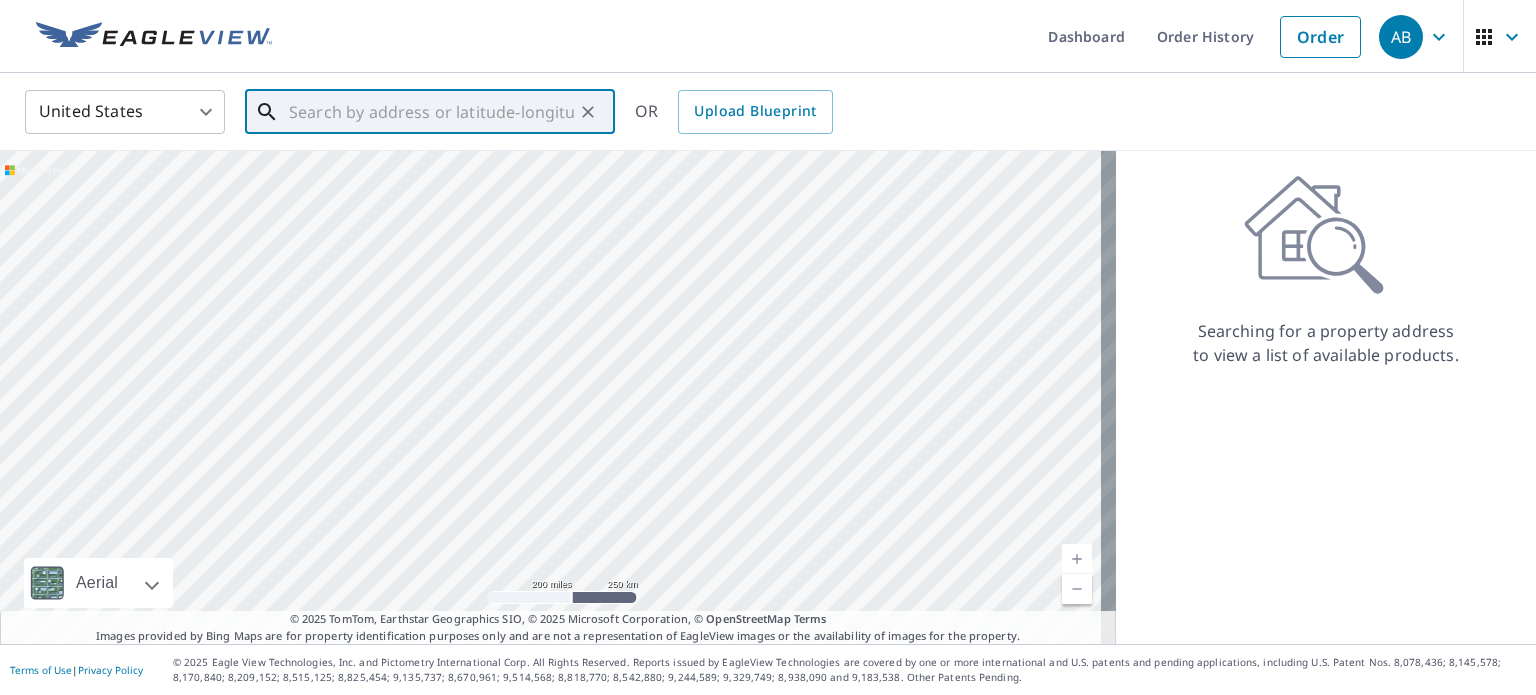 paste on "5635 Peace Pipe Ln, Kingston, OK 73439" 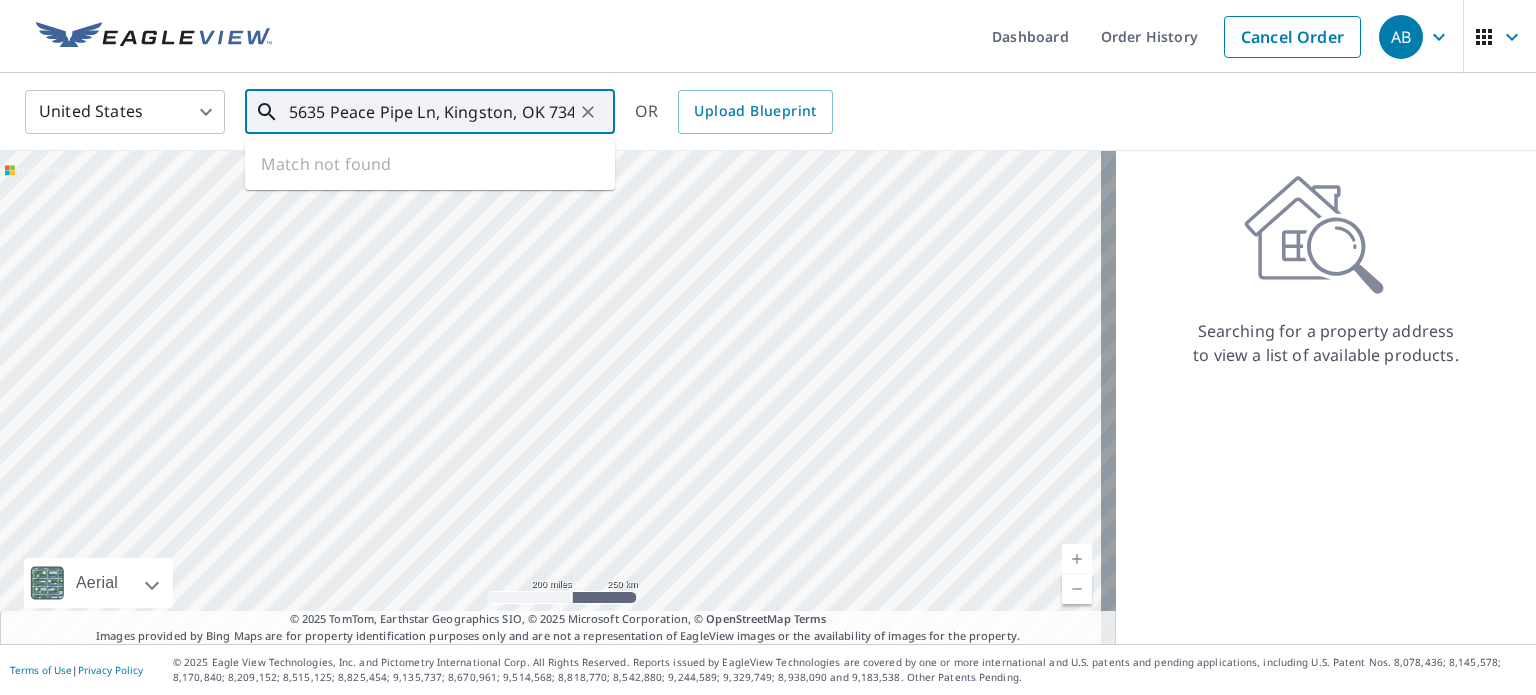 scroll, scrollTop: 0, scrollLeft: 21, axis: horizontal 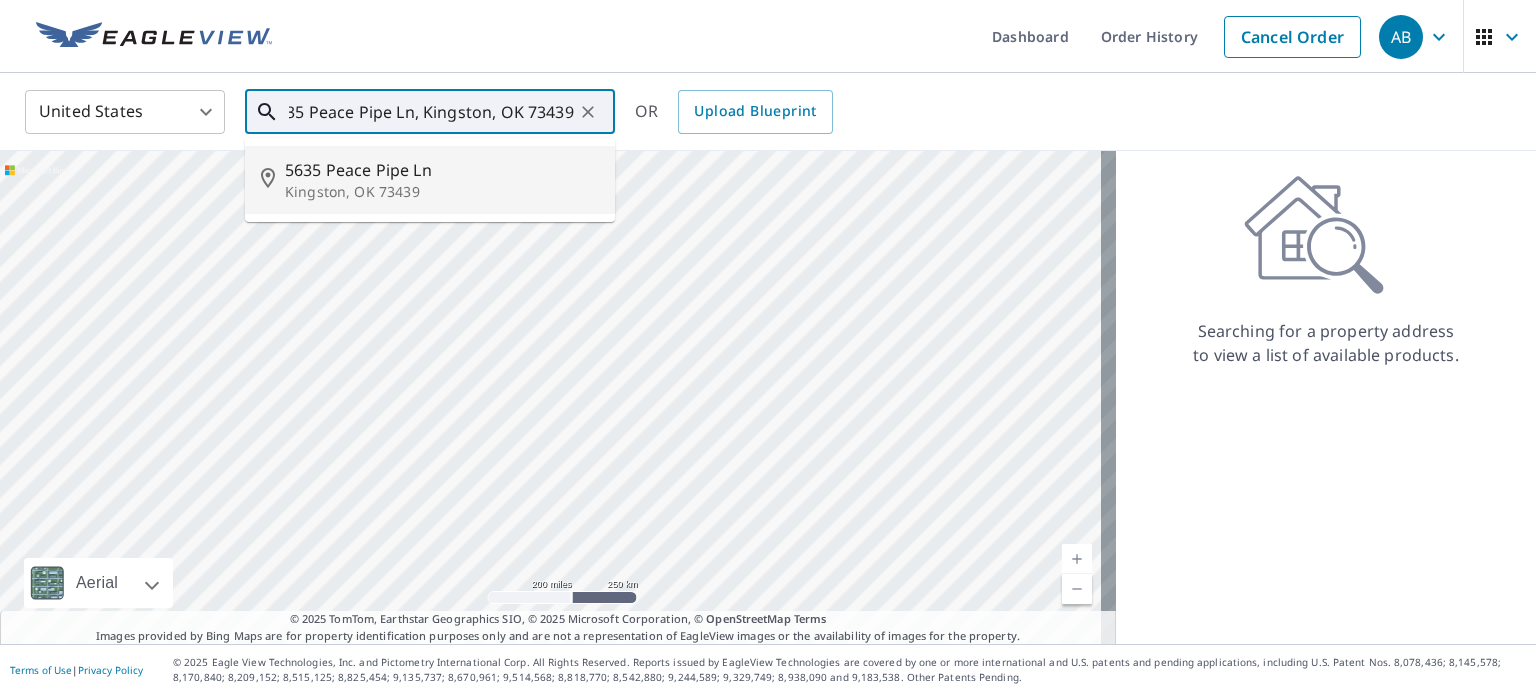 click on "5635 Peace Pipe Ln Kingston, OK 73439" at bounding box center (430, 180) 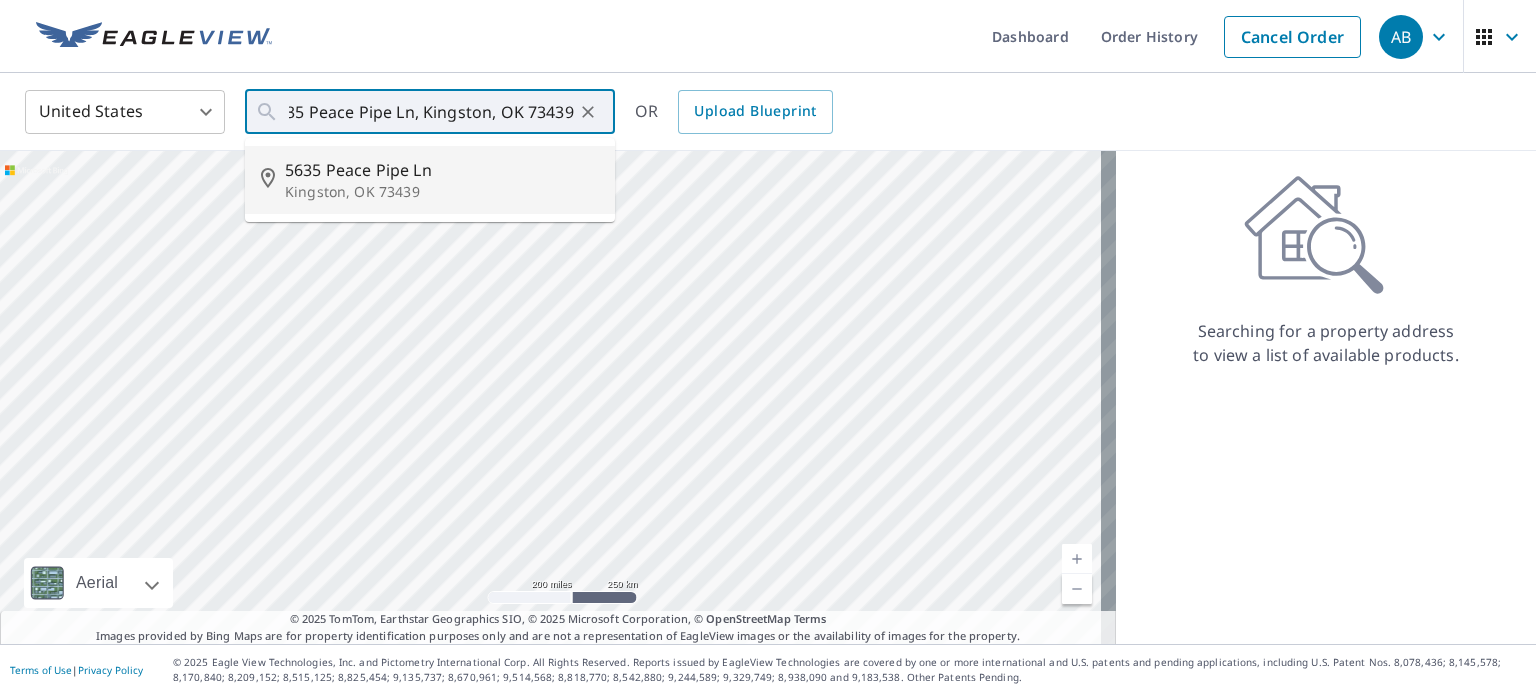 type on "5635 Peace Pipe Ln Kingston, OK 73439" 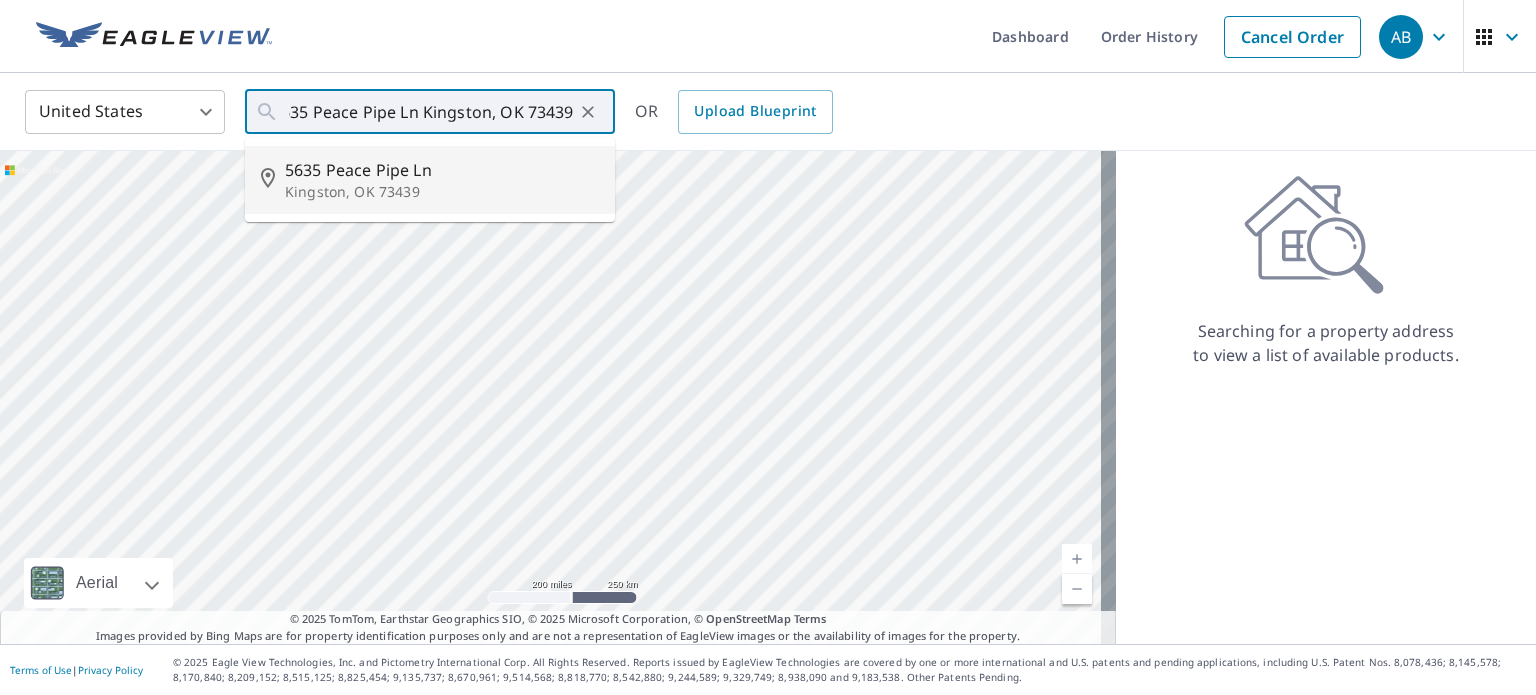 scroll, scrollTop: 0, scrollLeft: 0, axis: both 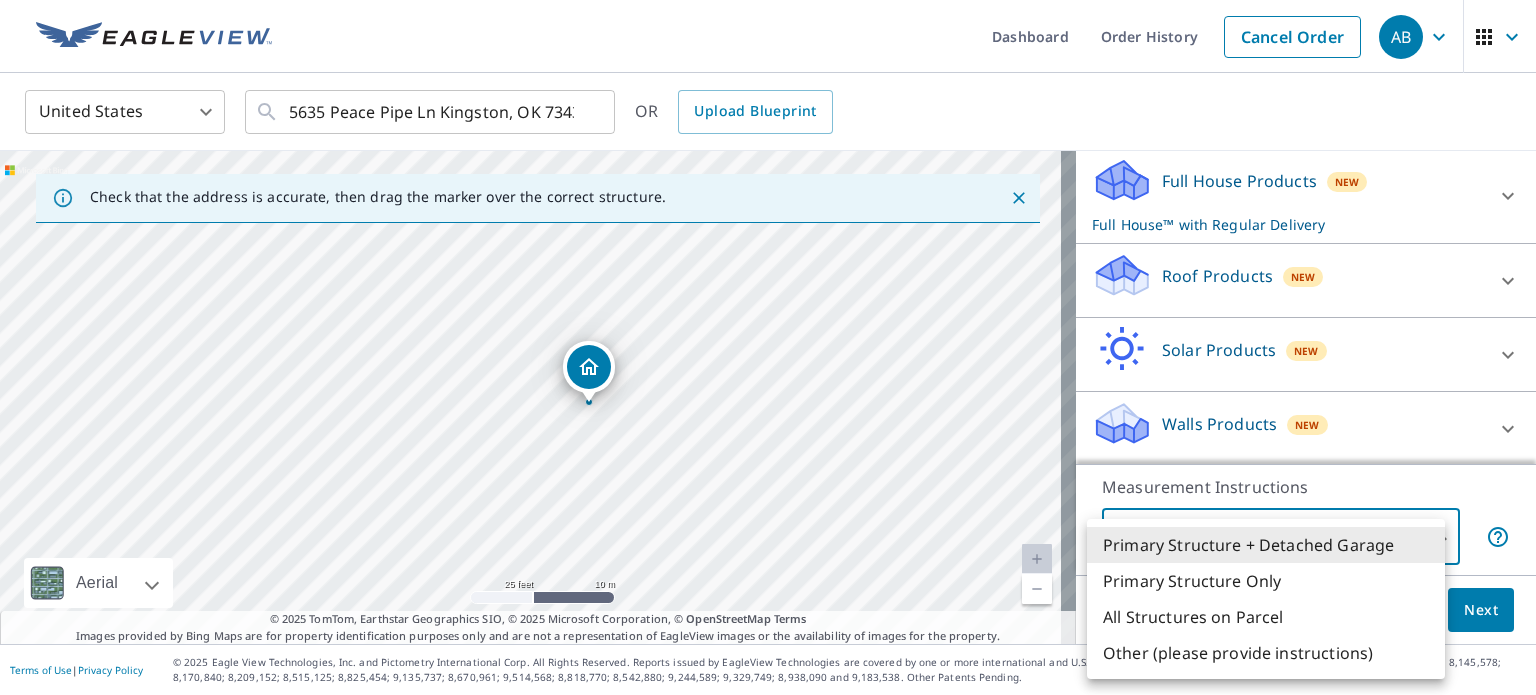 click on "AB AB
Dashboard Order History Cancel Order AB United States US ​ 5635 Peace Pipe Ln Kingston, OK 73439 ​ OR Upload Blueprint Check that the address is accurate, then drag the marker over the correct structure. 5635 Peace Pipe Ln Kingston, OK 73439 Aerial Road A standard road map Aerial A detailed look from above Labels Labels 25 feet 10 m © 2025 TomTom, © Vexcel Imaging, © 2025 Microsoft Corporation,  © OpenStreetMap Terms © 2025 TomTom, Earthstar Geographics SIO, © 2025 Microsoft Corporation, ©   OpenStreetMap   Terms Images provided by Bing Maps are for property identification purposes only and are not a representation of EagleView images or the availability of images for the property. PROPERTY TYPE Residential Commercial Multi-Family This is a complex BUILDING ID 5635 Peace Pipe Ln, Kingston, OK, 73439 Full House Products New Full House™ with Regular Delivery Full House™ $91 Delivery Regular $0 8 ​ Roof Products New Premium $24.25 - $75.5 QuickSquares™ $18 Gutter $13.75 $18 New $79" at bounding box center [768, 347] 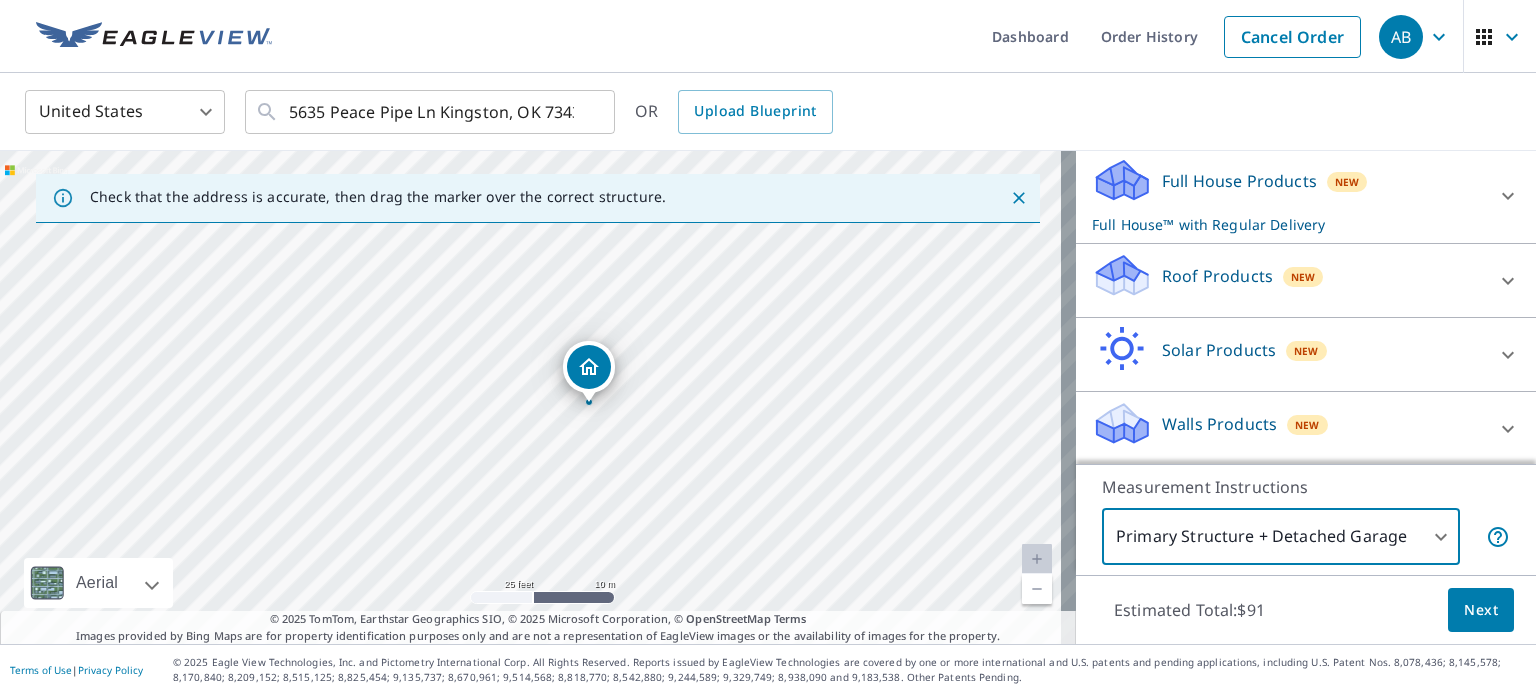 click on "AB AB
Dashboard Order History Cancel Order AB United States US ​ 5635 Peace Pipe Ln Kingston, OK 73439 ​ OR Upload Blueprint Check that the address is accurate, then drag the marker over the correct structure. 5635 Peace Pipe Ln Kingston, OK 73439 Aerial Road A standard road map Aerial A detailed look from above Labels Labels 25 feet 10 m © 2025 TomTom, © Vexcel Imaging, © 2025 Microsoft Corporation,  © OpenStreetMap Terms © 2025 TomTom, Earthstar Geographics SIO, © 2025 Microsoft Corporation, ©   OpenStreetMap   Terms Images provided by Bing Maps are for property identification purposes only and are not a representation of EagleView images or the availability of images for the property. PROPERTY TYPE Residential Commercial Multi-Family This is a complex BUILDING ID 5635 Peace Pipe Ln, Kingston, OK, 73439 Full House Products New Full House™ with Regular Delivery Full House™ $91 Delivery Regular $0 8 ​ Roof Products New Premium $24.25 - $75.5 QuickSquares™ $18 Gutter $13.75 $18 New $79" at bounding box center (768, 347) 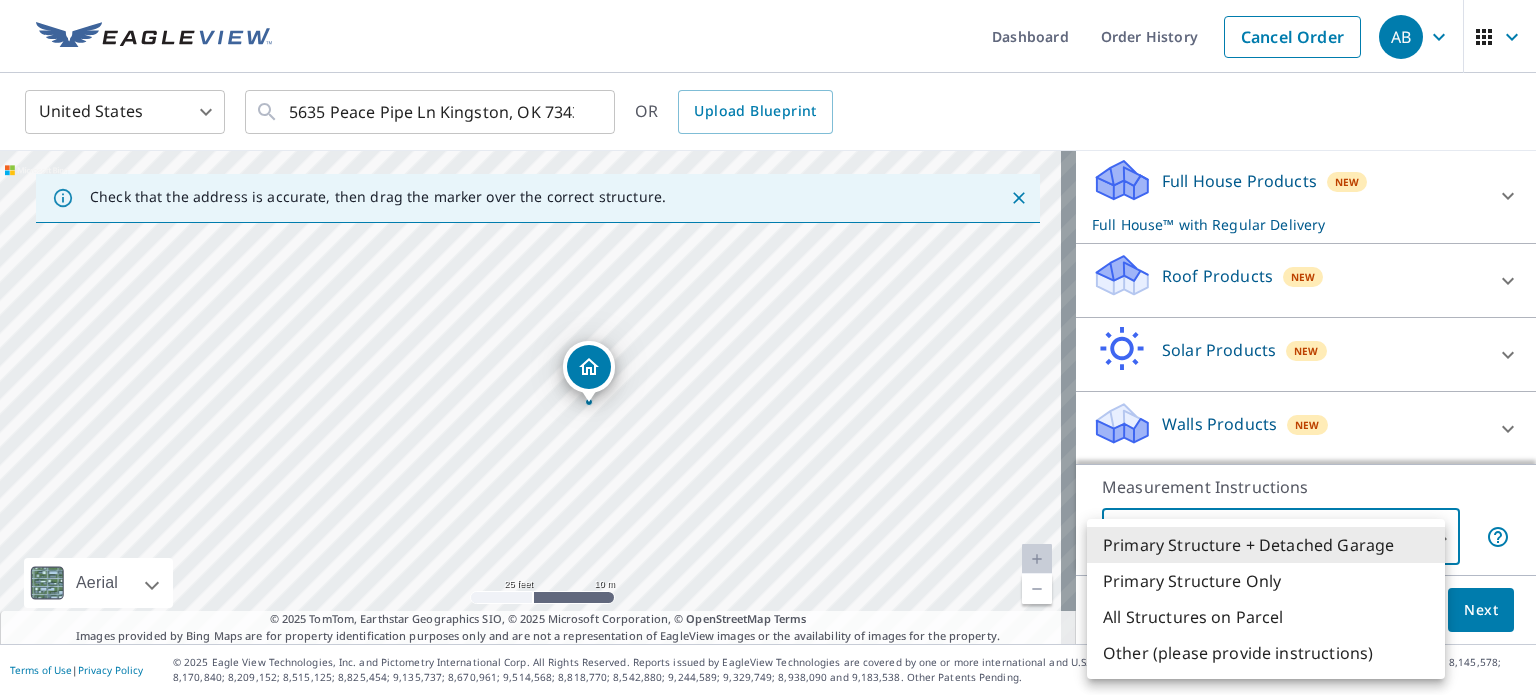 click at bounding box center (768, 347) 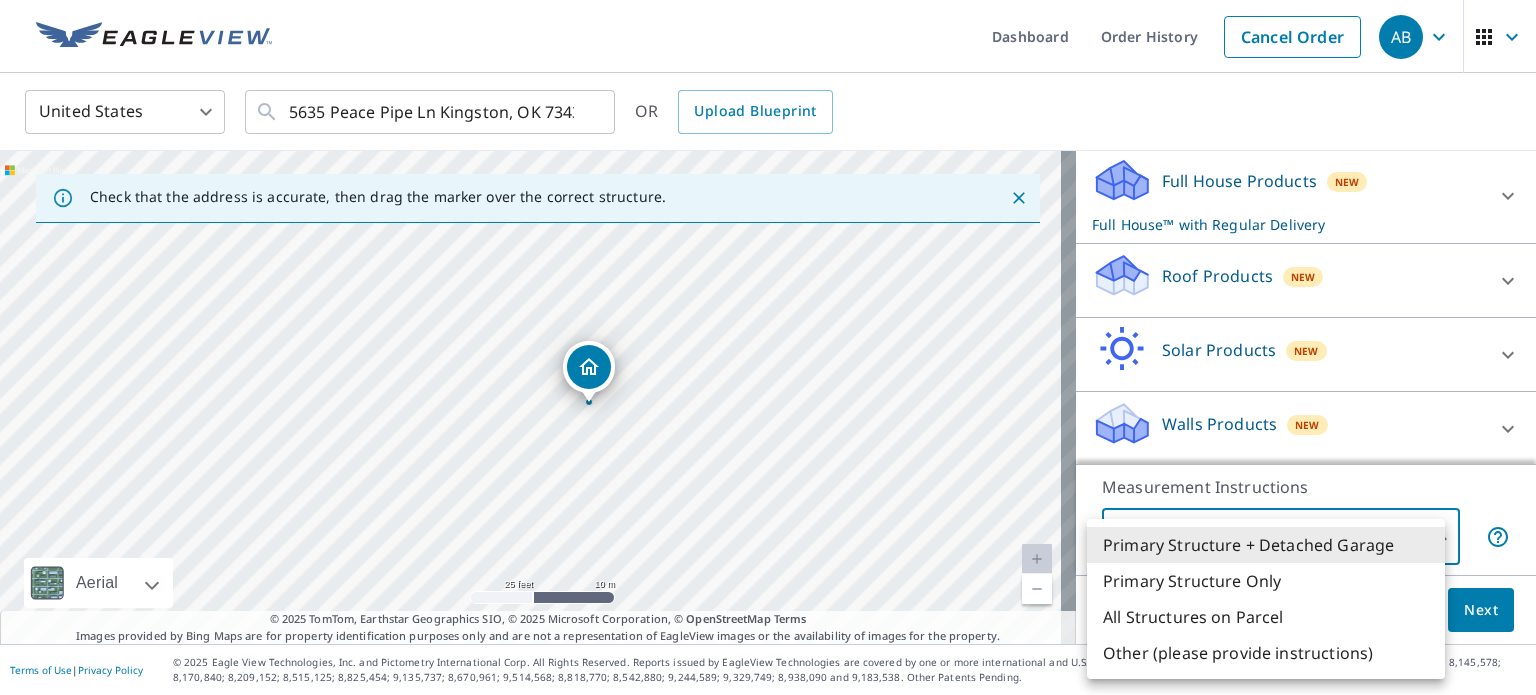 click on "AB AB
Dashboard Order History Cancel Order AB United States US ​ 5635 Peace Pipe Ln Kingston, OK 73439 ​ OR Upload Blueprint Check that the address is accurate, then drag the marker over the correct structure. 5635 Peace Pipe Ln Kingston, OK 73439 Aerial Road A standard road map Aerial A detailed look from above Labels Labels 25 feet 10 m © 2025 TomTom, © Vexcel Imaging, © 2025 Microsoft Corporation,  © OpenStreetMap Terms © 2025 TomTom, Earthstar Geographics SIO, © 2025 Microsoft Corporation, ©   OpenStreetMap   Terms Images provided by Bing Maps are for property identification purposes only and are not a representation of EagleView images or the availability of images for the property. PROPERTY TYPE Residential Commercial Multi-Family This is a complex BUILDING ID 5635 Peace Pipe Ln, Kingston, OK, 73439 Full House Products New Full House™ with Regular Delivery Full House™ $91 Delivery Regular $0 8 ​ Roof Products New Premium $24.25 - $75.5 QuickSquares™ $18 Gutter $13.75 $18 New $79" at bounding box center [768, 347] 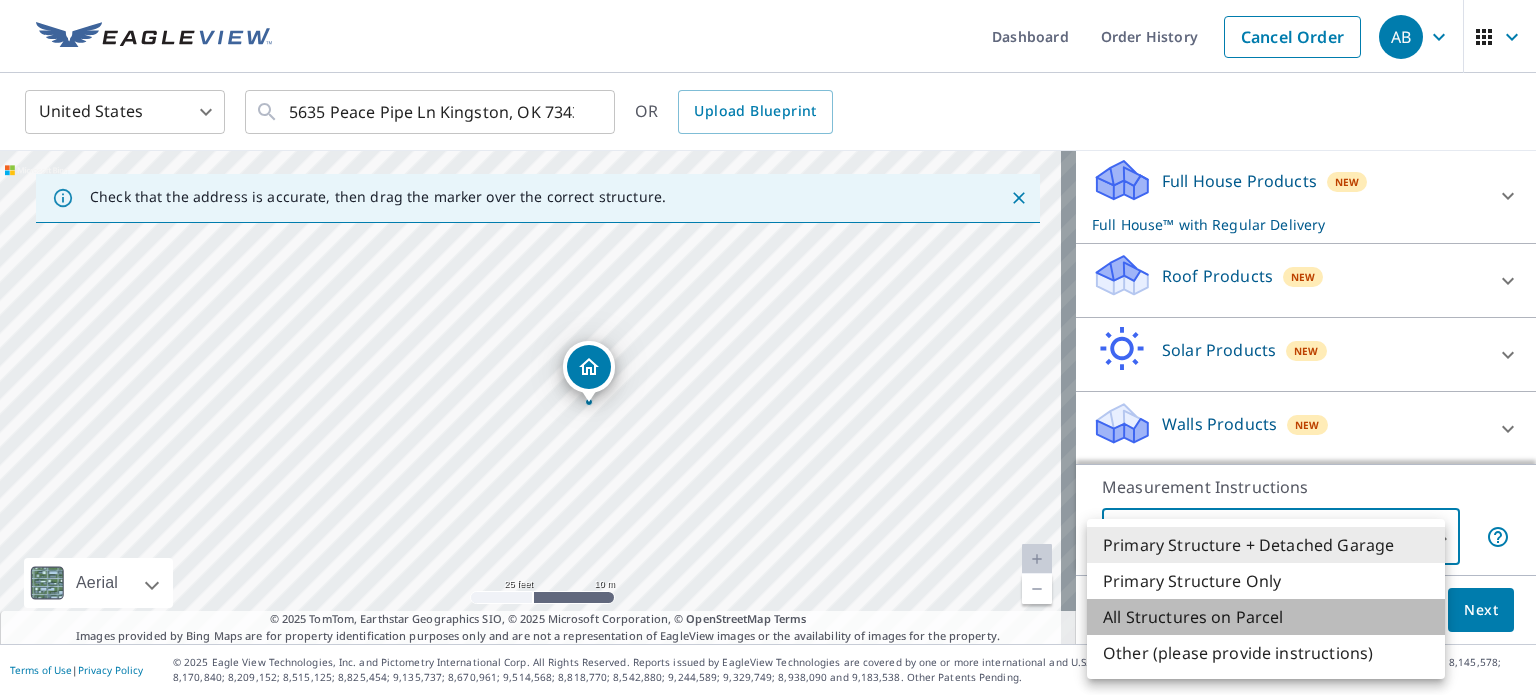 drag, startPoint x: 1264, startPoint y: 614, endPoint x: 1442, endPoint y: 548, distance: 189.84204 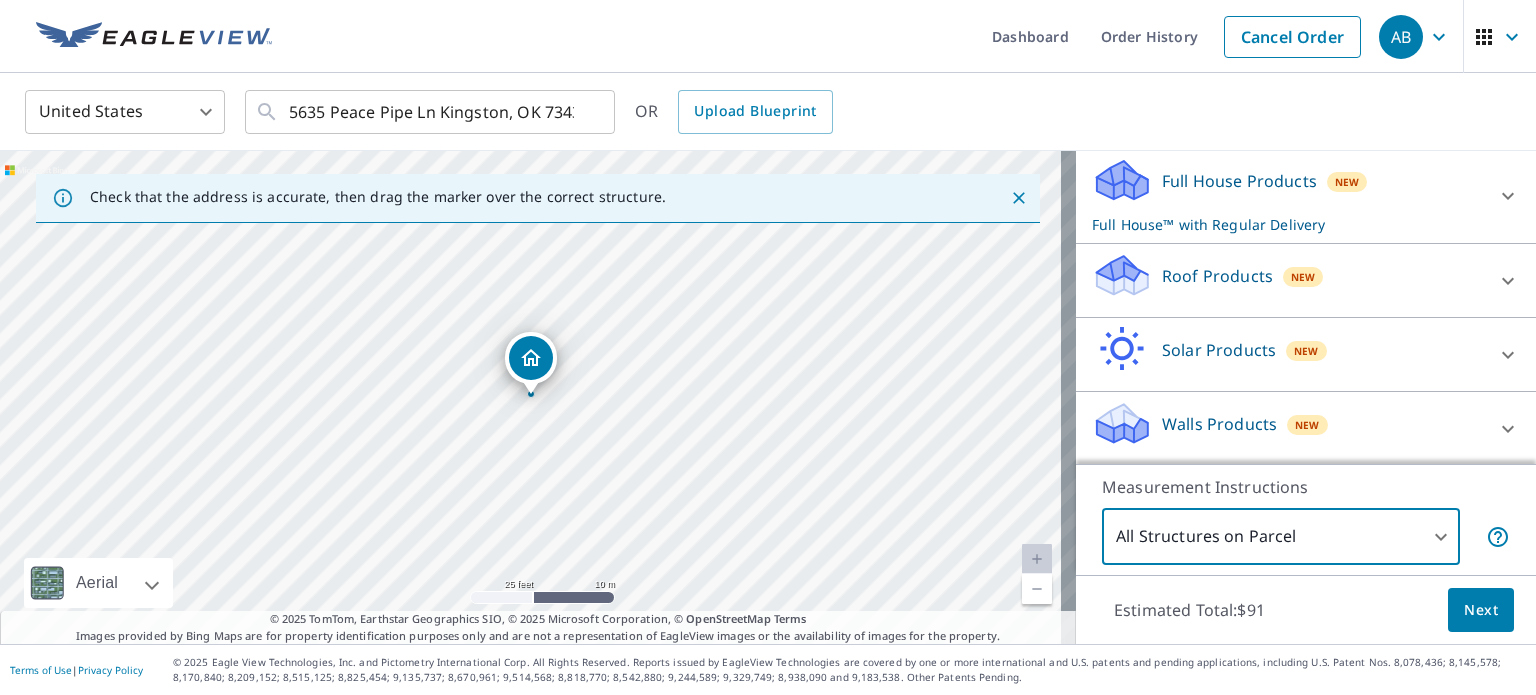 click on "AB AB
Dashboard Order History Cancel Order AB United States US ​ 5635 Peace Pipe Ln Kingston, OK 73439 ​ OR Upload Blueprint Check that the address is accurate, then drag the marker over the correct structure. 5635 Peace Pipe Ln Kingston, OK 73439 Aerial Road A standard road map Aerial A detailed look from above Labels Labels 25 feet 10 m © 2025 TomTom, © Vexcel Imaging, © 2025 Microsoft Corporation,  © OpenStreetMap Terms © 2025 TomTom, Earthstar Geographics SIO, © 2025 Microsoft Corporation, ©   OpenStreetMap   Terms Images provided by Bing Maps are for property identification purposes only and are not a representation of EagleView images or the availability of images for the property. PROPERTY TYPE Residential Commercial Multi-Family This is a complex BUILDING ID 5635 Peace Pipe Ln, Kingston, OK, 73439 Full House Products New Full House™ with Regular Delivery Full House™ $91 Delivery Regular $0 8 ​ Roof Products New Premium $24.25 - $75.5 QuickSquares™ $18 Gutter $13.75 $18 New $79" at bounding box center [768, 347] 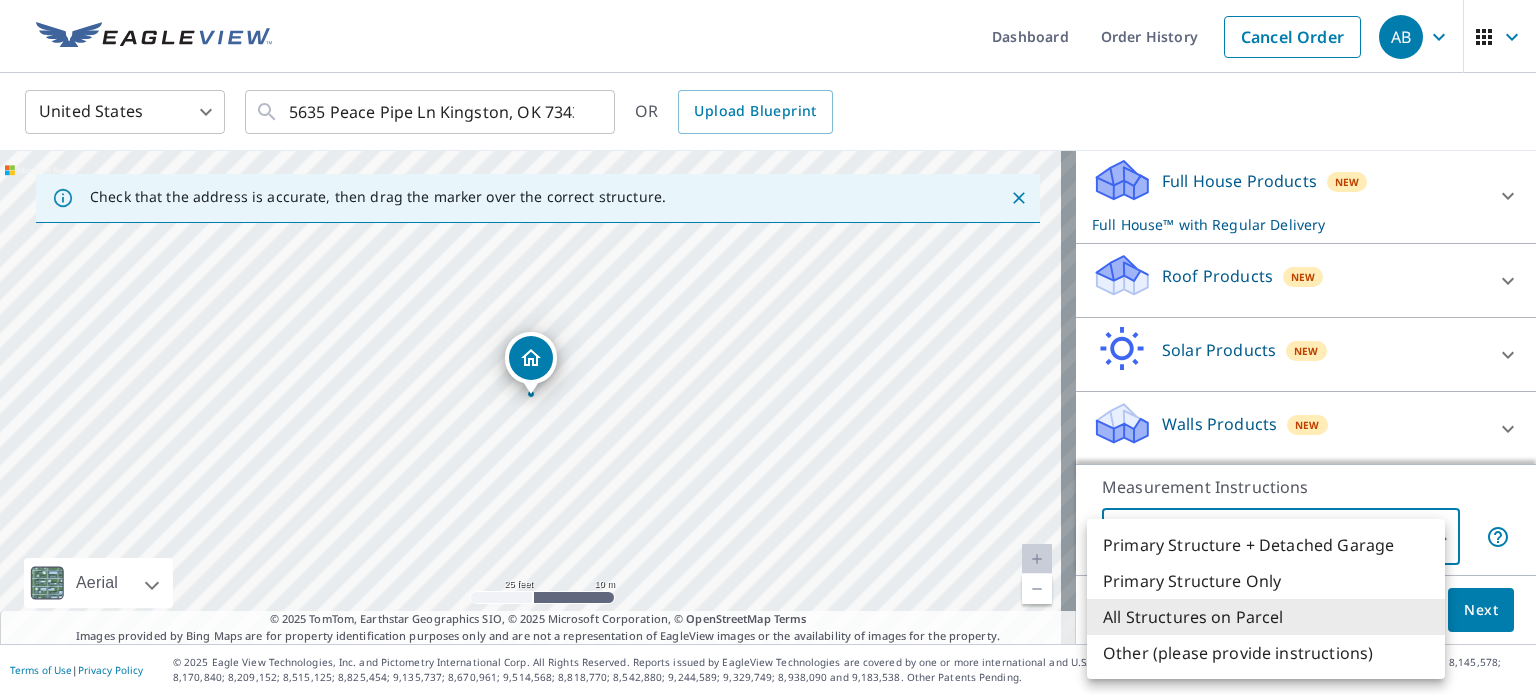 click on "Primary Structure Only" at bounding box center [1266, 581] 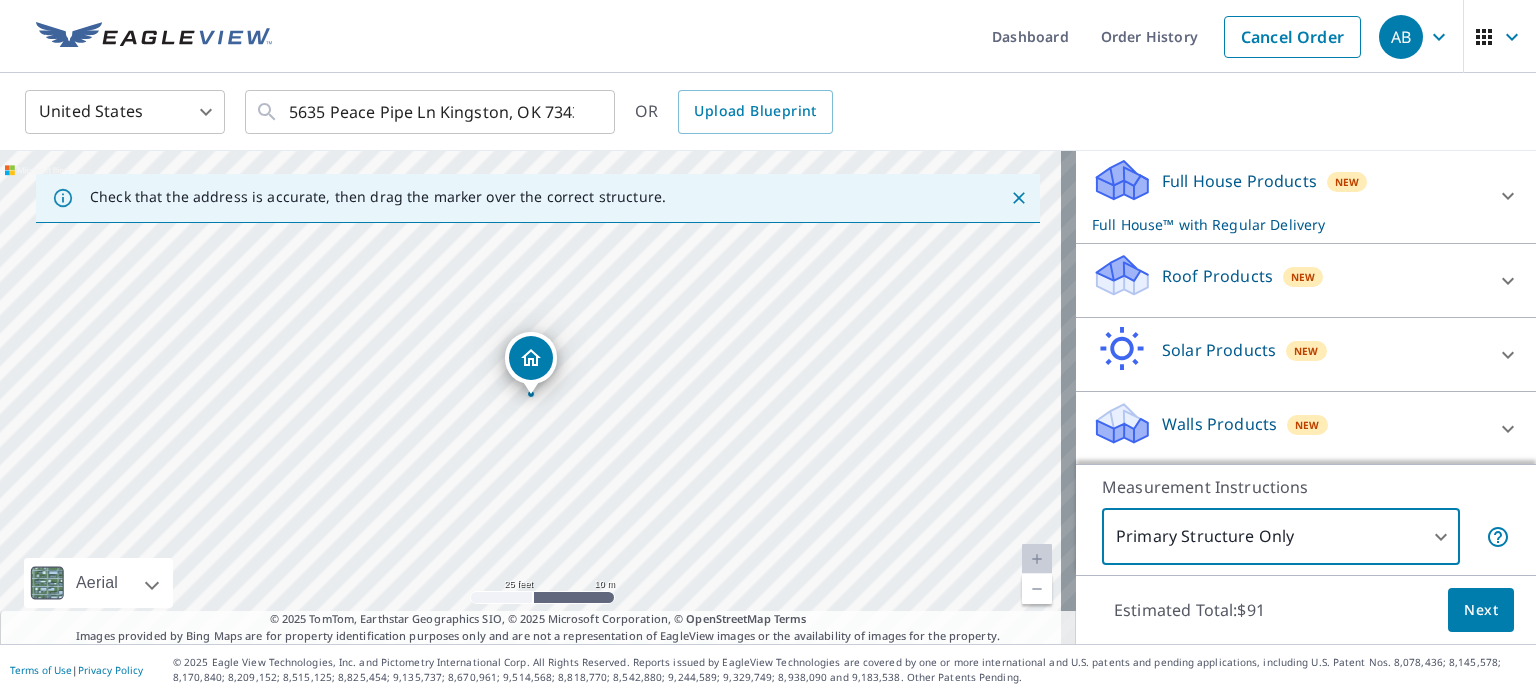 click on "AB AB
Dashboard Order History Cancel Order AB United States US ​ 5635 Peace Pipe Ln Kingston, OK 73439 ​ OR Upload Blueprint Check that the address is accurate, then drag the marker over the correct structure. 5635 Peace Pipe Ln Kingston, OK 73439 Aerial Road A standard road map Aerial A detailed look from above Labels Labels 25 feet 10 m © 2025 TomTom, © Vexcel Imaging, © 2025 Microsoft Corporation,  © OpenStreetMap Terms © 2025 TomTom, Earthstar Geographics SIO, © 2025 Microsoft Corporation, ©   OpenStreetMap   Terms Images provided by Bing Maps are for property identification purposes only and are not a representation of EagleView images or the availability of images for the property. PROPERTY TYPE Residential Commercial Multi-Family This is a complex BUILDING ID 5635 Peace Pipe Ln, Kingston, OK, 73439 Full House Products New Full House™ with Regular Delivery Full House™ $91 Delivery Regular $0 8 ​ Roof Products New Premium $24.25 - $75.5 QuickSquares™ $18 Gutter $13.75 $18 New $79" at bounding box center (768, 347) 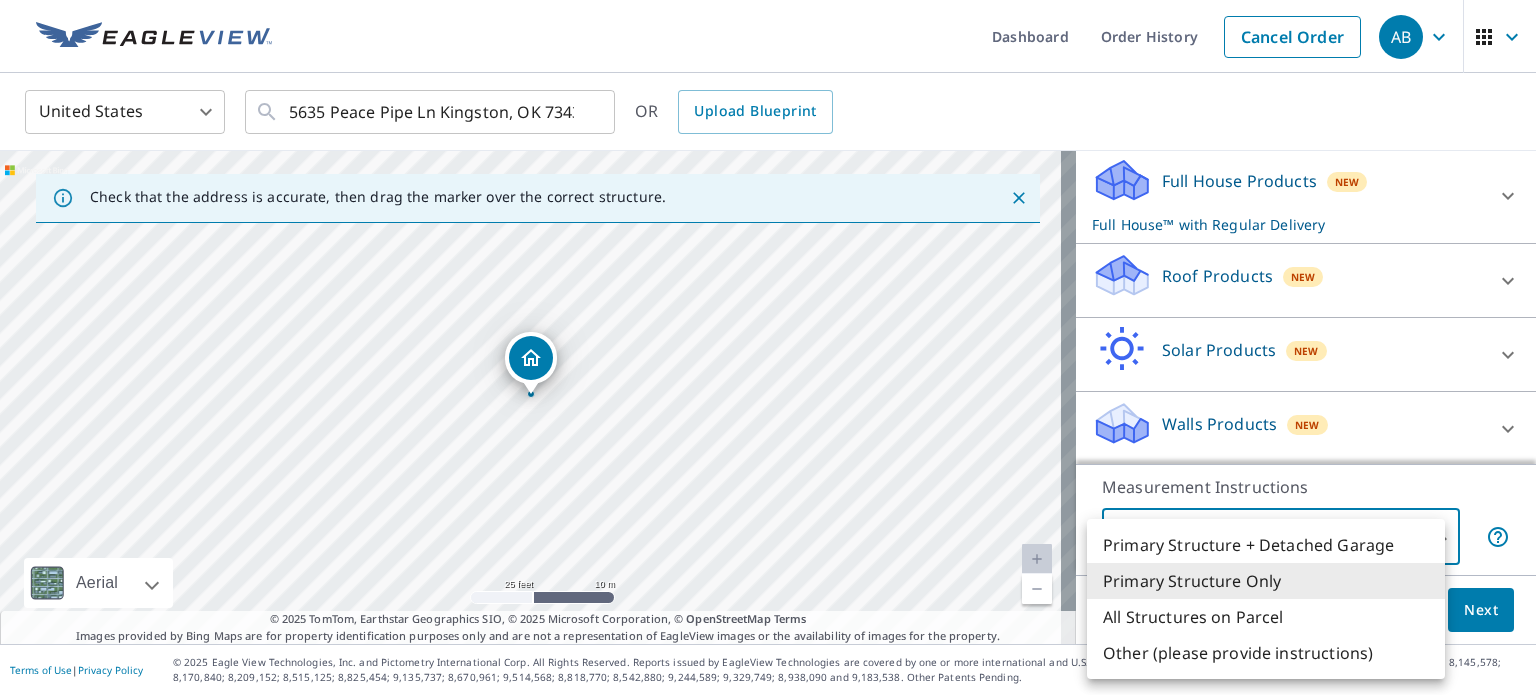 click on "All Structures on Parcel" at bounding box center (1266, 617) 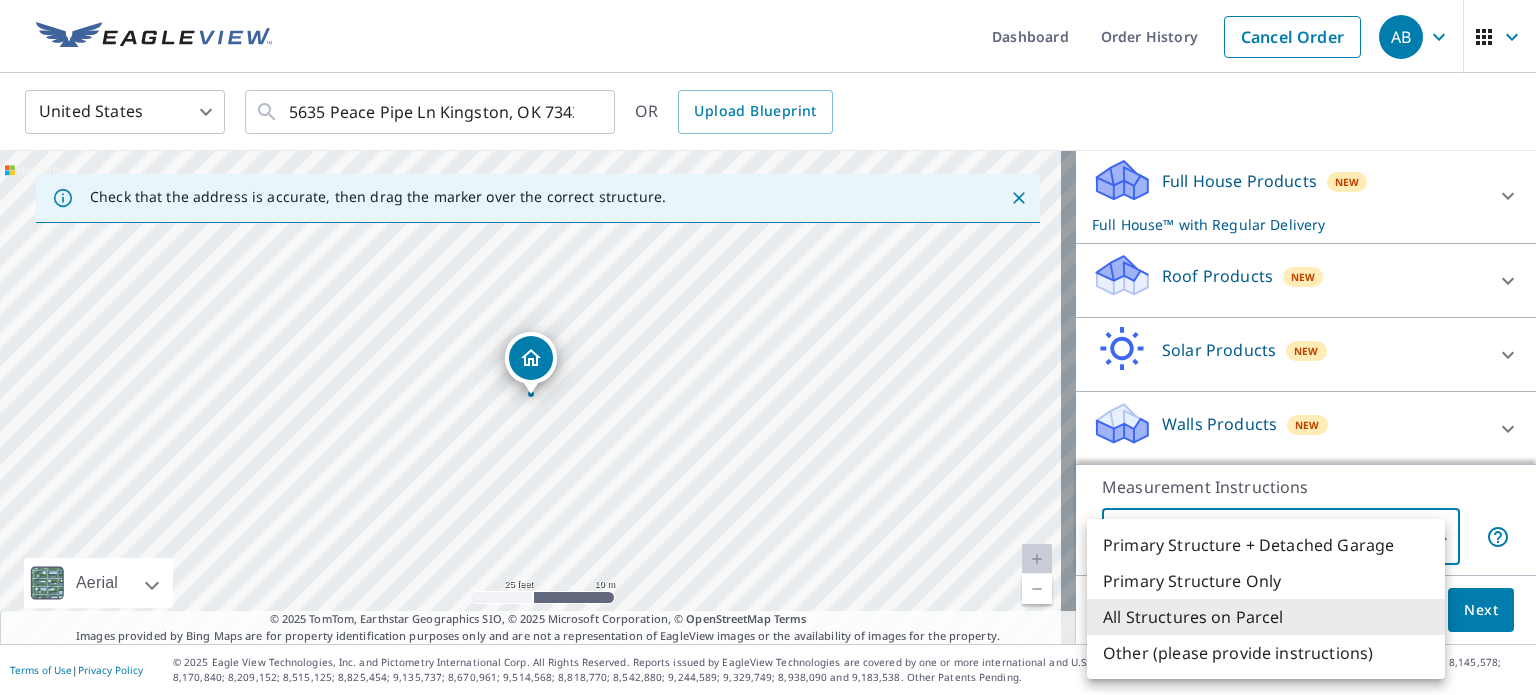 click on "AB AB
Dashboard Order History Cancel Order AB United States US ​ 5635 Peace Pipe Ln Kingston, OK 73439 ​ OR Upload Blueprint Check that the address is accurate, then drag the marker over the correct structure. 5635 Peace Pipe Ln Kingston, OK 73439 Aerial Road A standard road map Aerial A detailed look from above Labels Labels 25 feet 10 m © 2025 TomTom, © Vexcel Imaging, © 2025 Microsoft Corporation,  © OpenStreetMap Terms © 2025 TomTom, Earthstar Geographics SIO, © 2025 Microsoft Corporation, ©   OpenStreetMap   Terms Images provided by Bing Maps are for property identification purposes only and are not a representation of EagleView images or the availability of images for the property. PROPERTY TYPE Residential Commercial Multi-Family This is a complex BUILDING ID 5635 Peace Pipe Ln, Kingston, OK, 73439 Full House Products New Full House™ with Regular Delivery Full House™ $91 Delivery Regular $0 8 ​ Roof Products New Premium $24.25 - $75.5 QuickSquares™ $18 Gutter $13.75 $18 New $79" at bounding box center [768, 347] 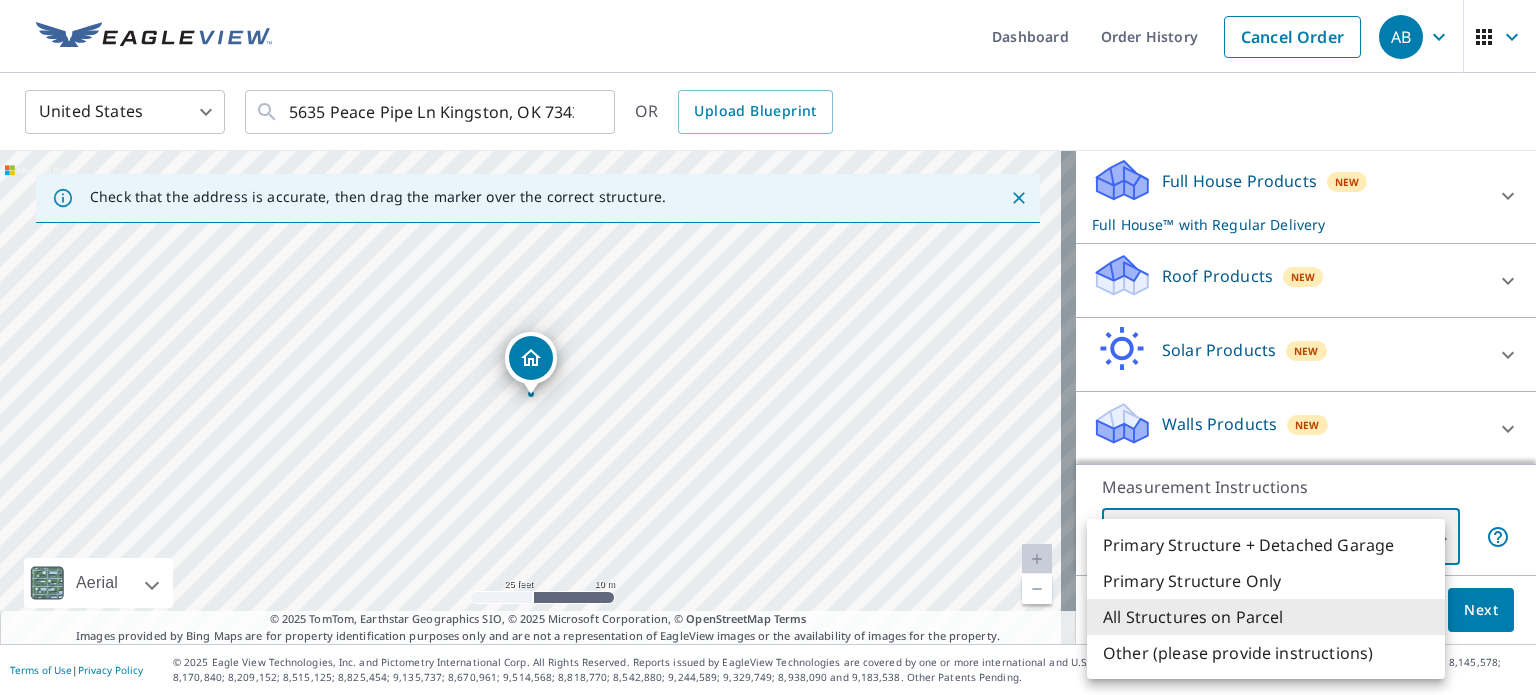 type on "1" 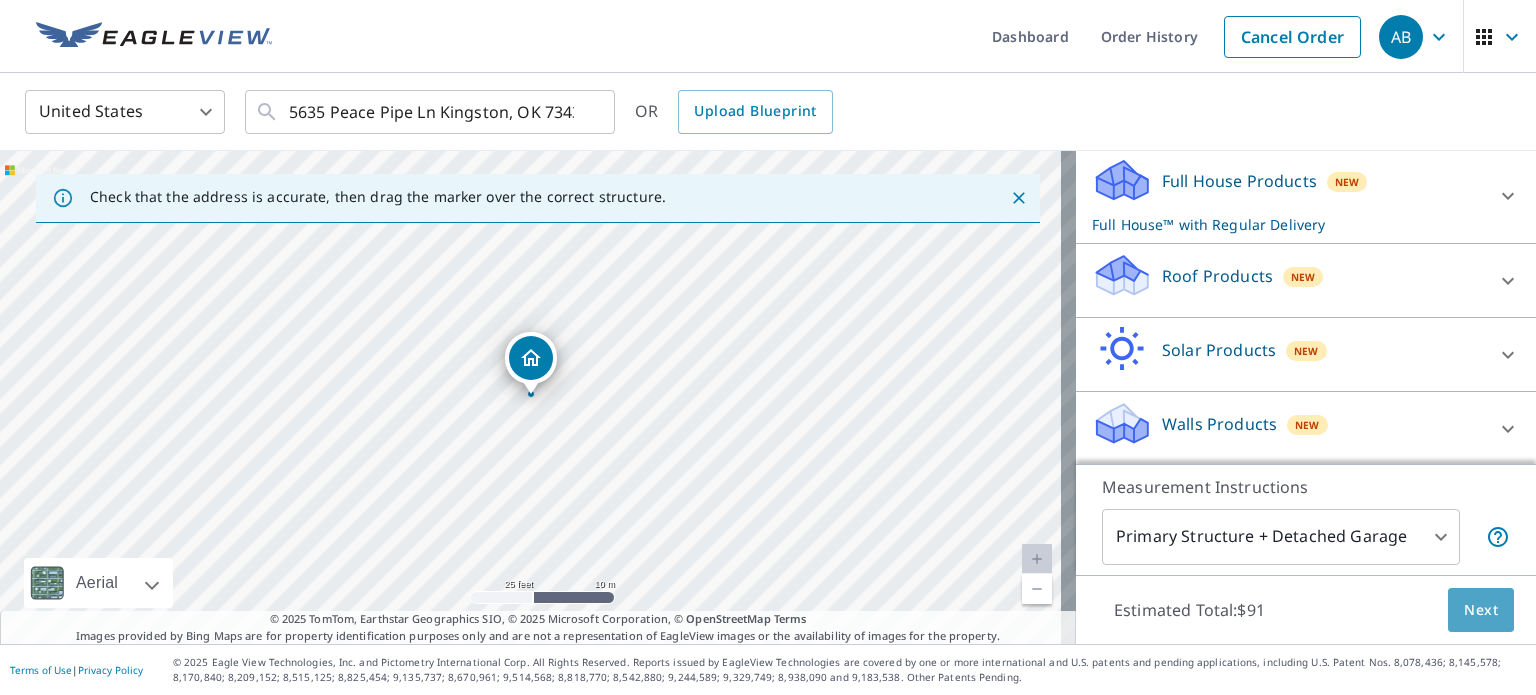 click on "Next" at bounding box center [1481, 610] 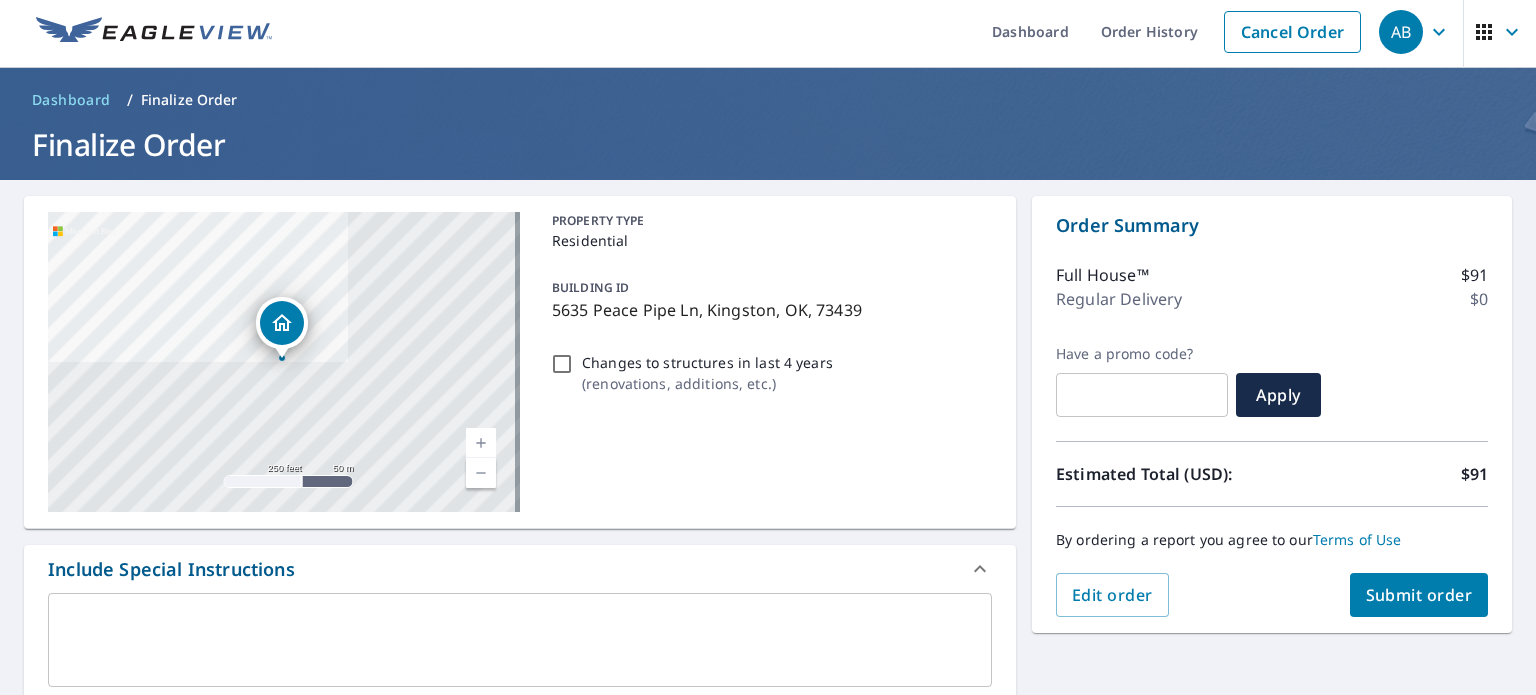 scroll, scrollTop: 0, scrollLeft: 0, axis: both 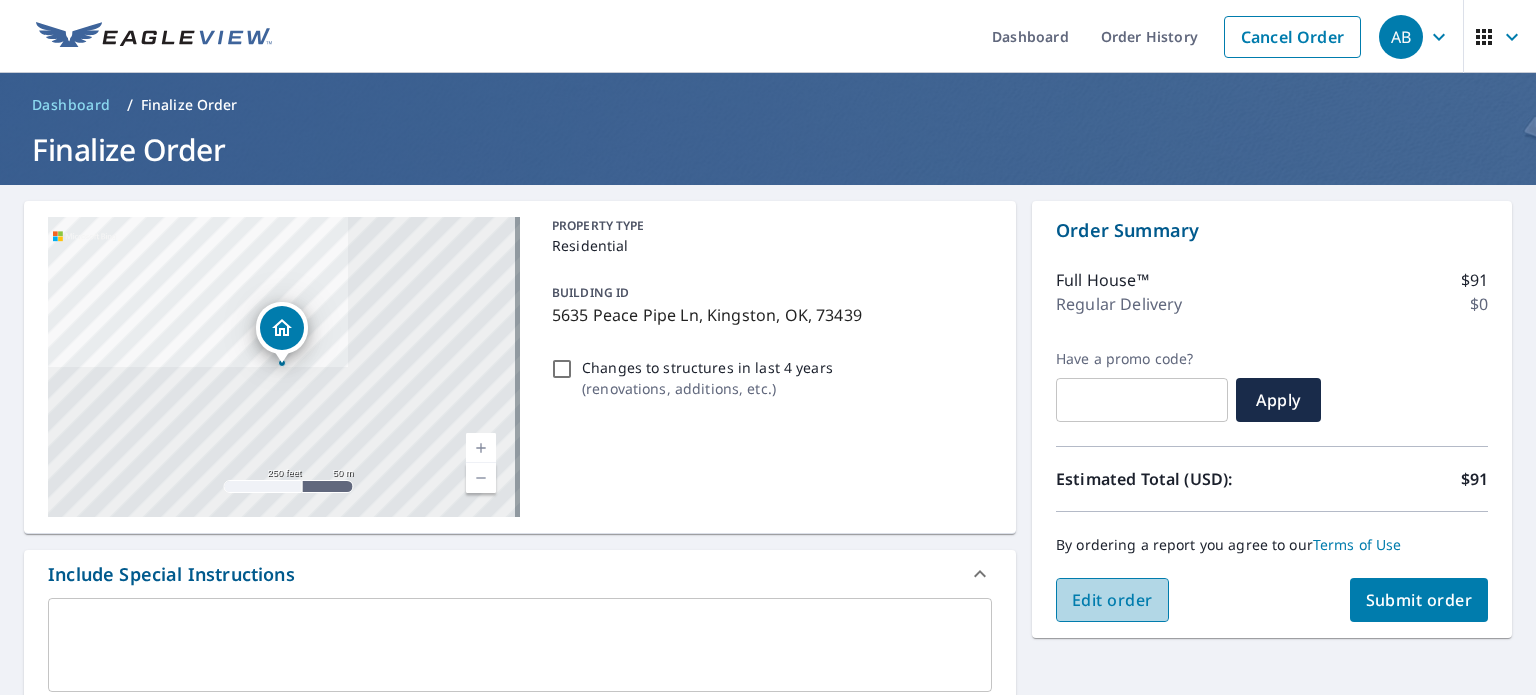 click on "Edit order" at bounding box center [1112, 600] 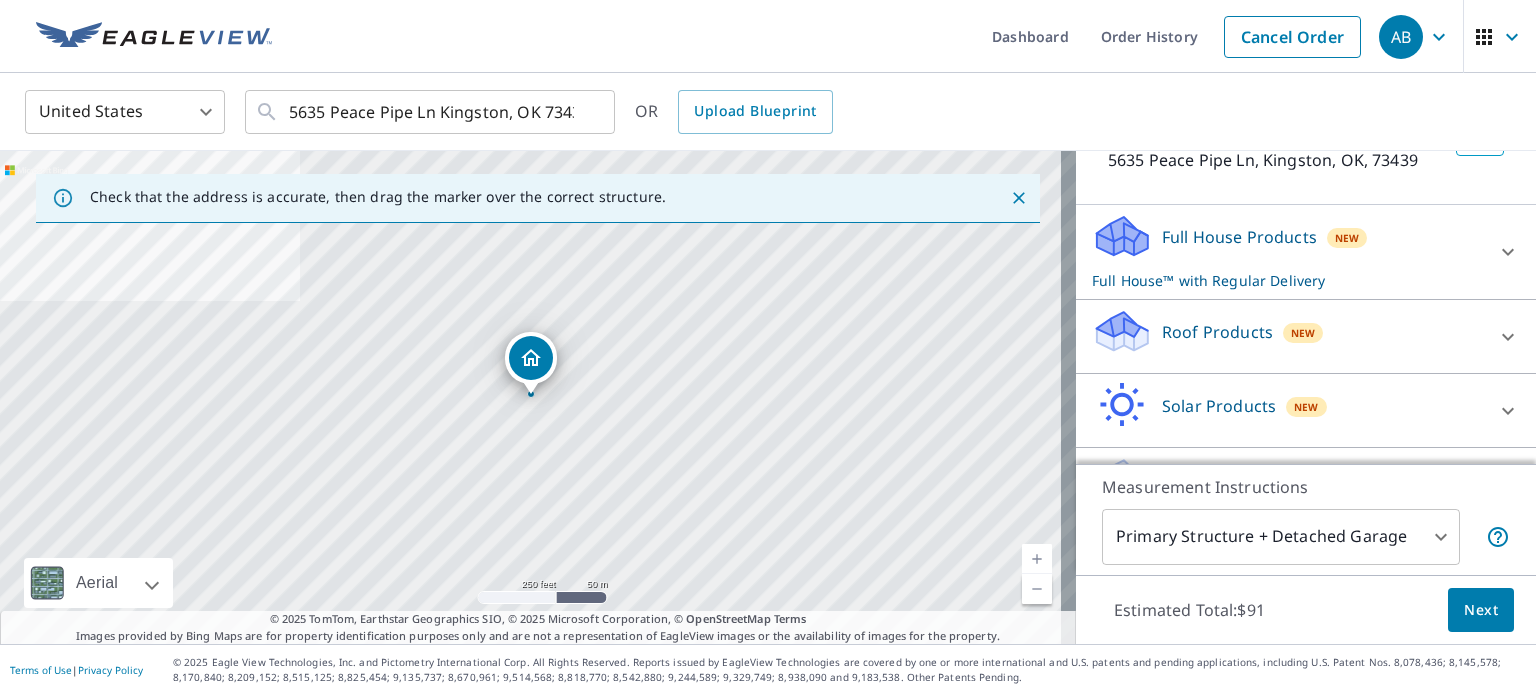 scroll, scrollTop: 200, scrollLeft: 0, axis: vertical 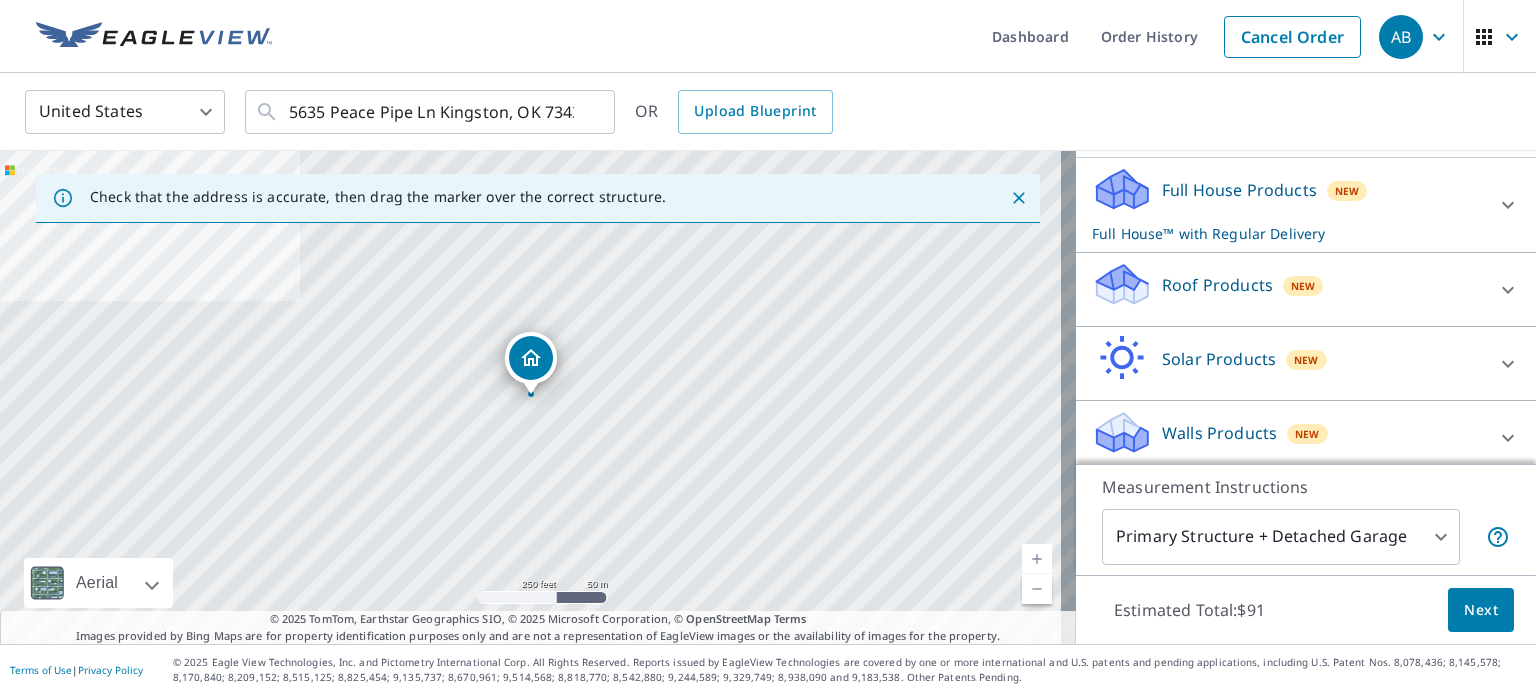 click at bounding box center [1508, 290] 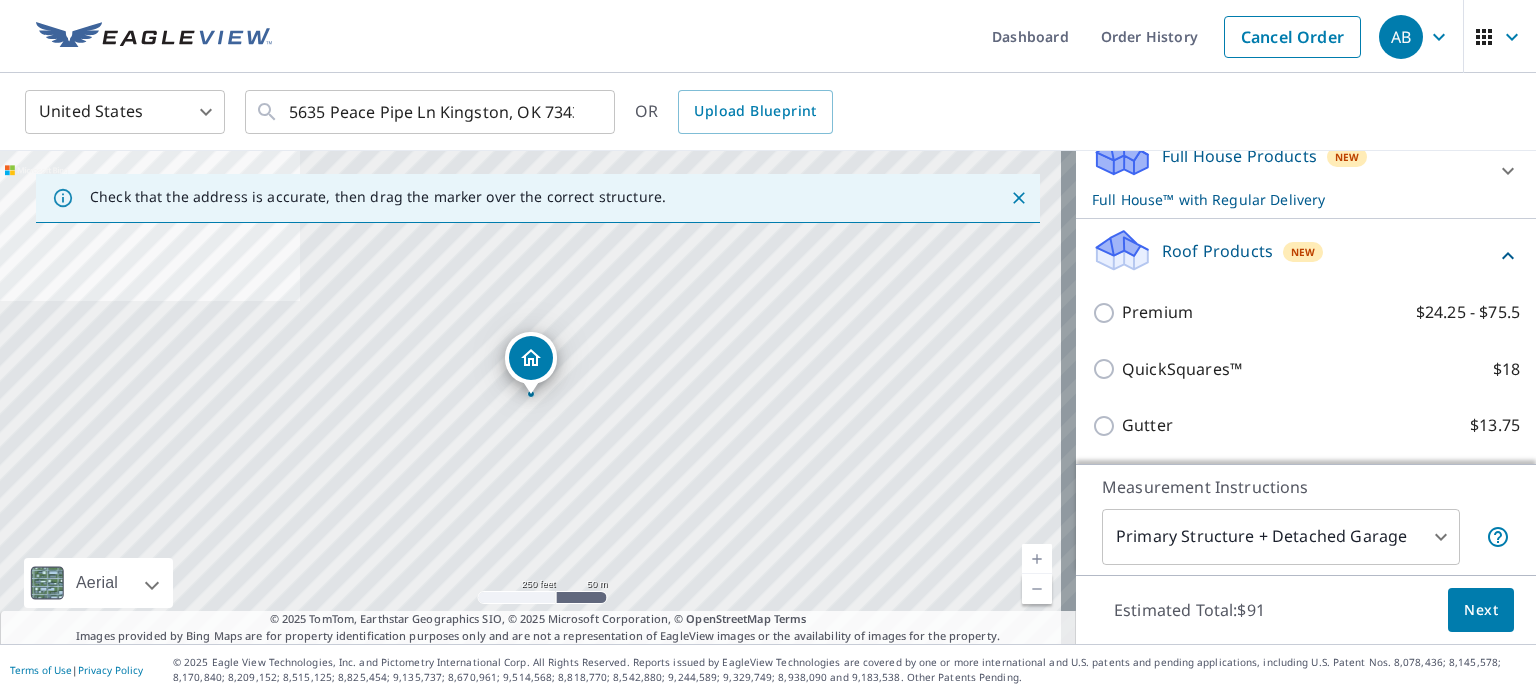 scroll, scrollTop: 200, scrollLeft: 0, axis: vertical 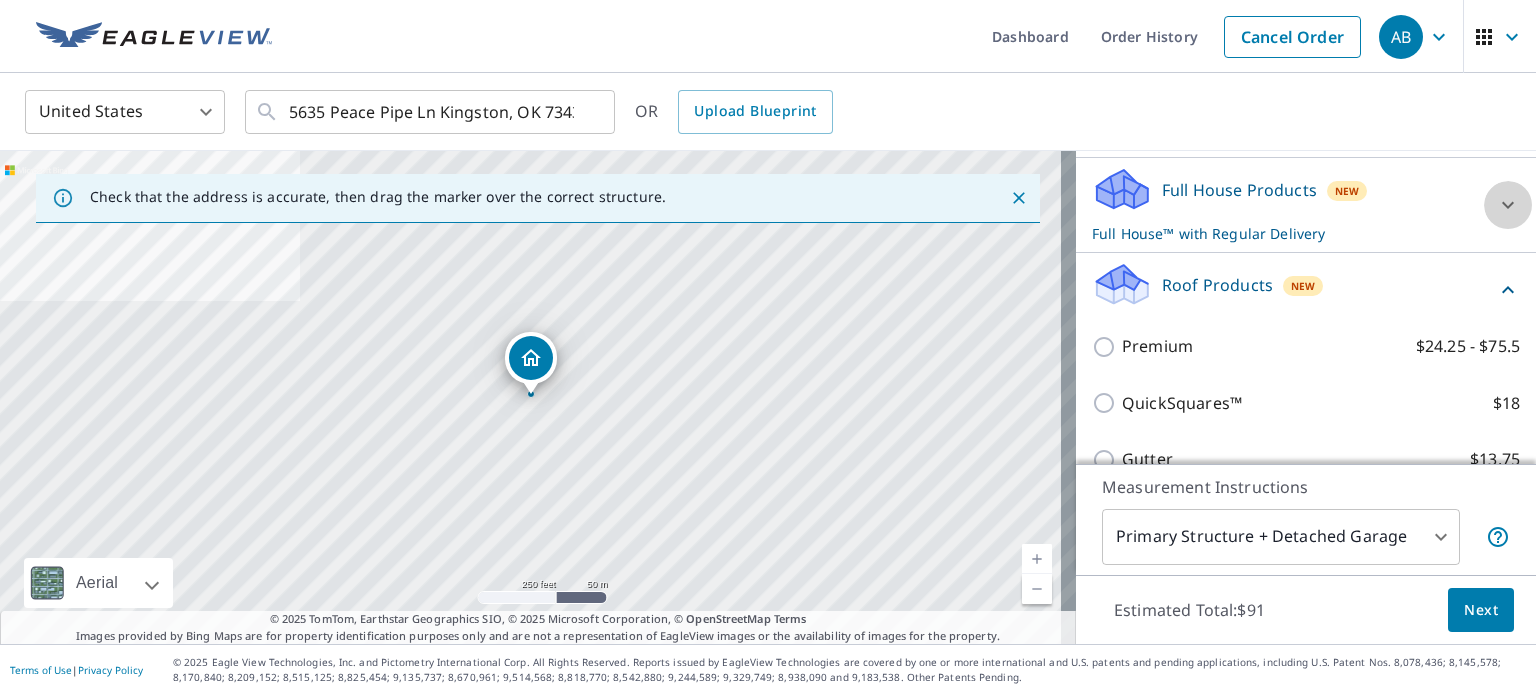 click at bounding box center (1508, 205) 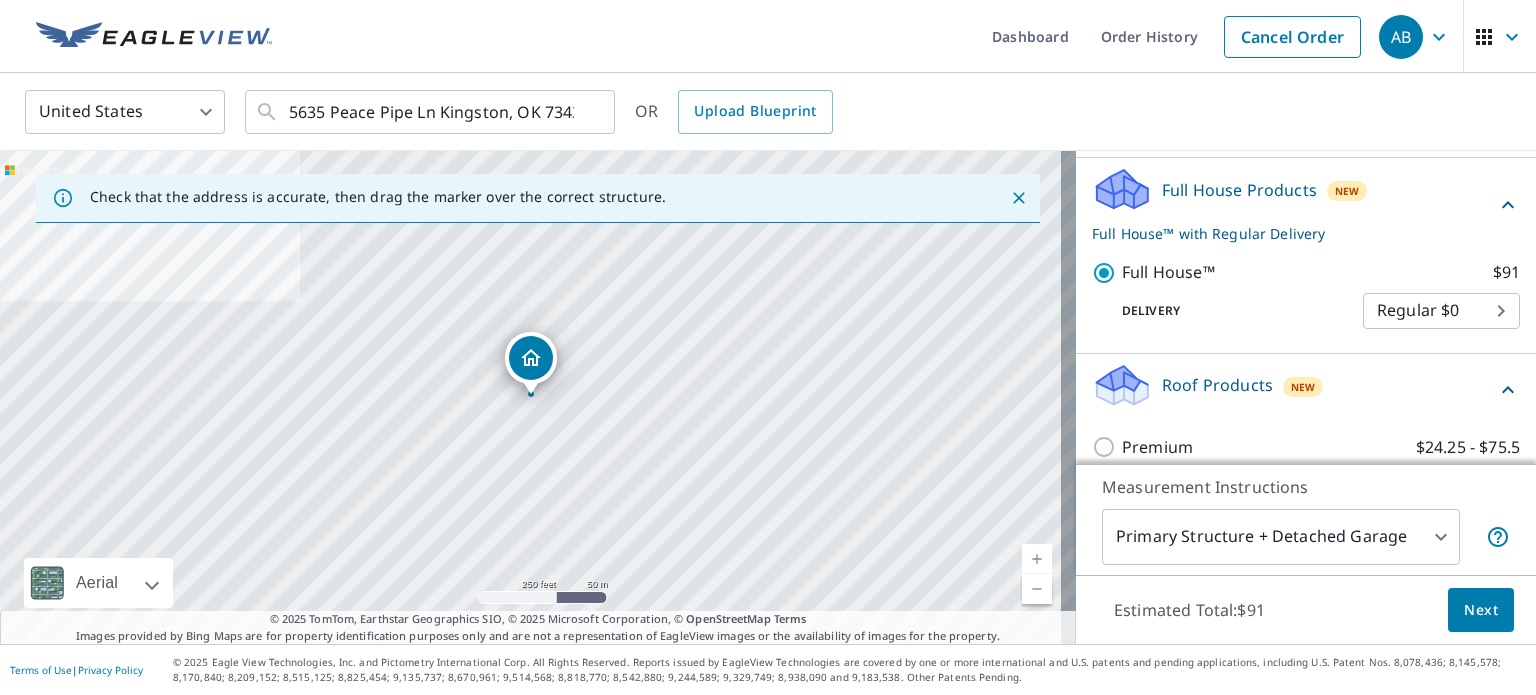 click on "Full House Products New Full House™ with Regular Delivery" at bounding box center (1294, 205) 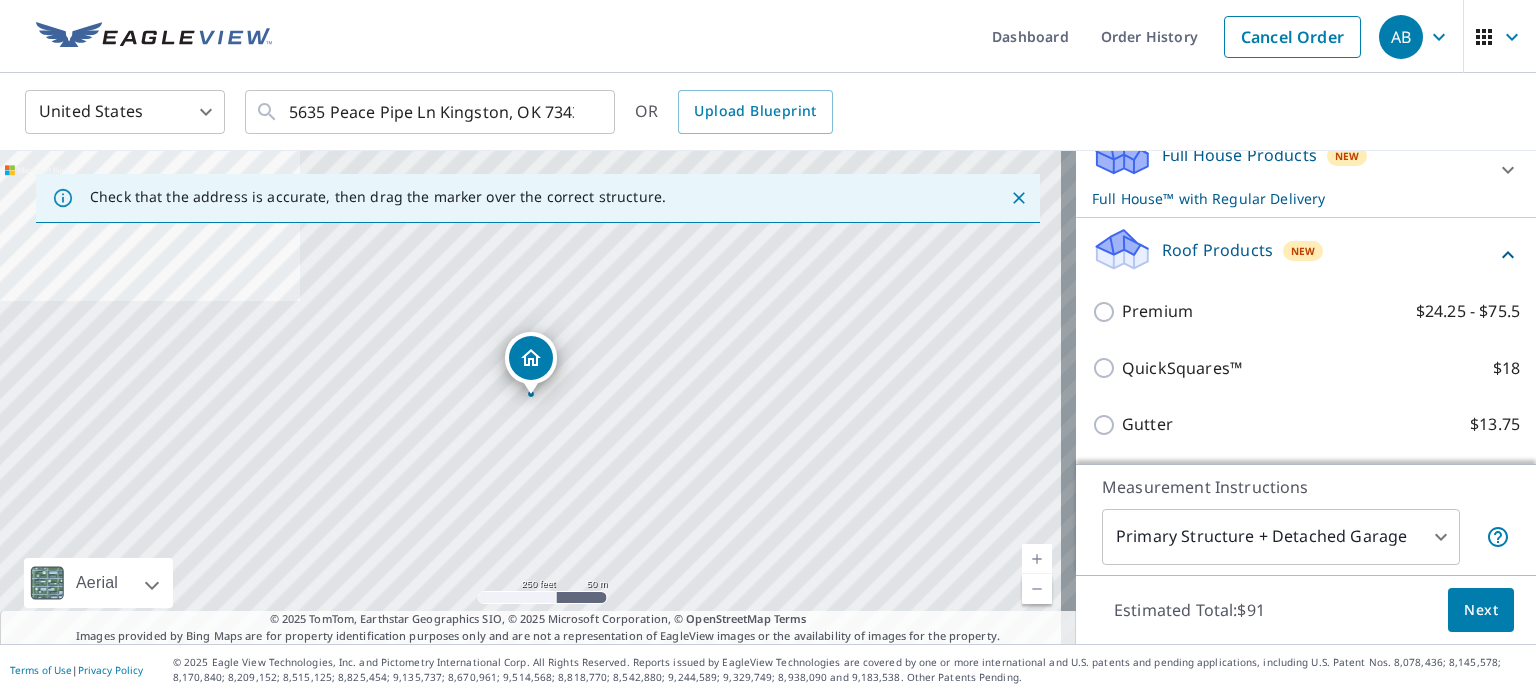 scroll, scrollTop: 335, scrollLeft: 0, axis: vertical 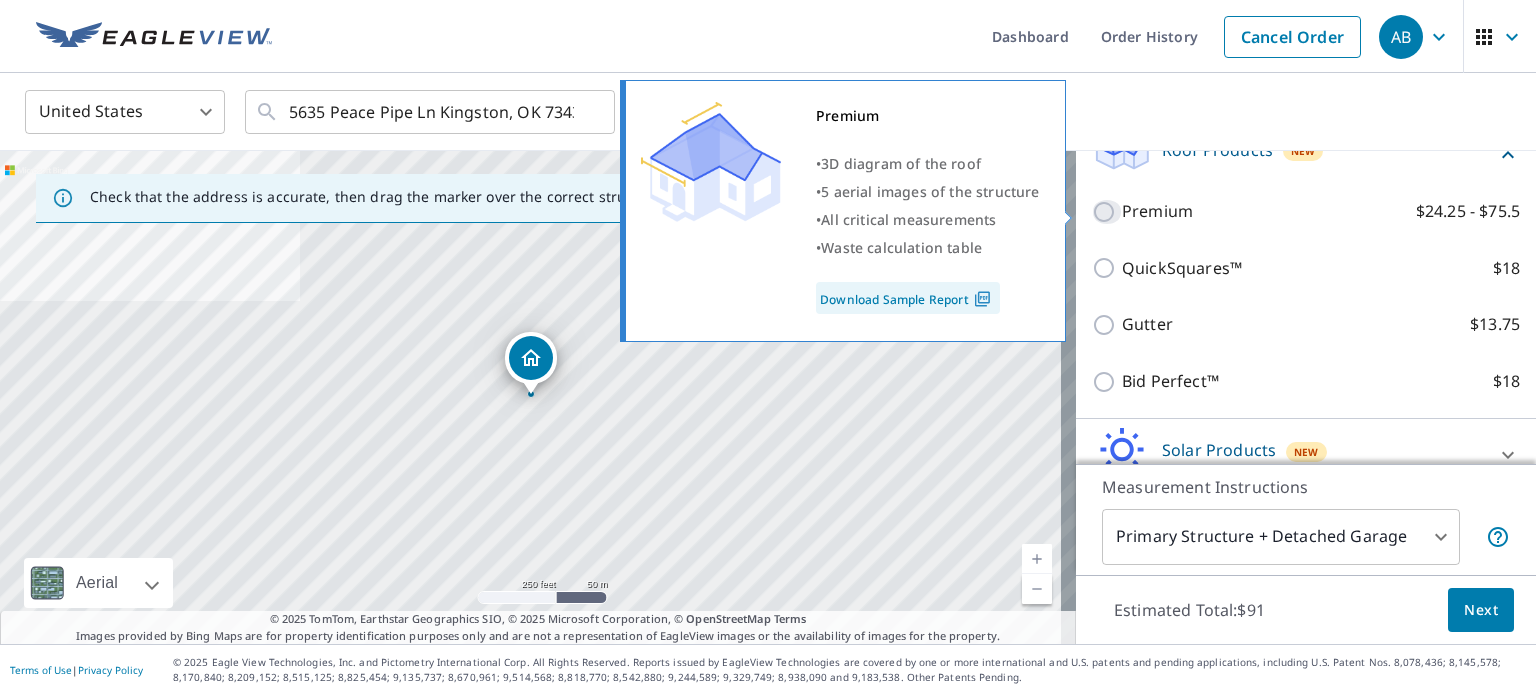 click on "Premium $24.25 - $75.5" at bounding box center (1107, 212) 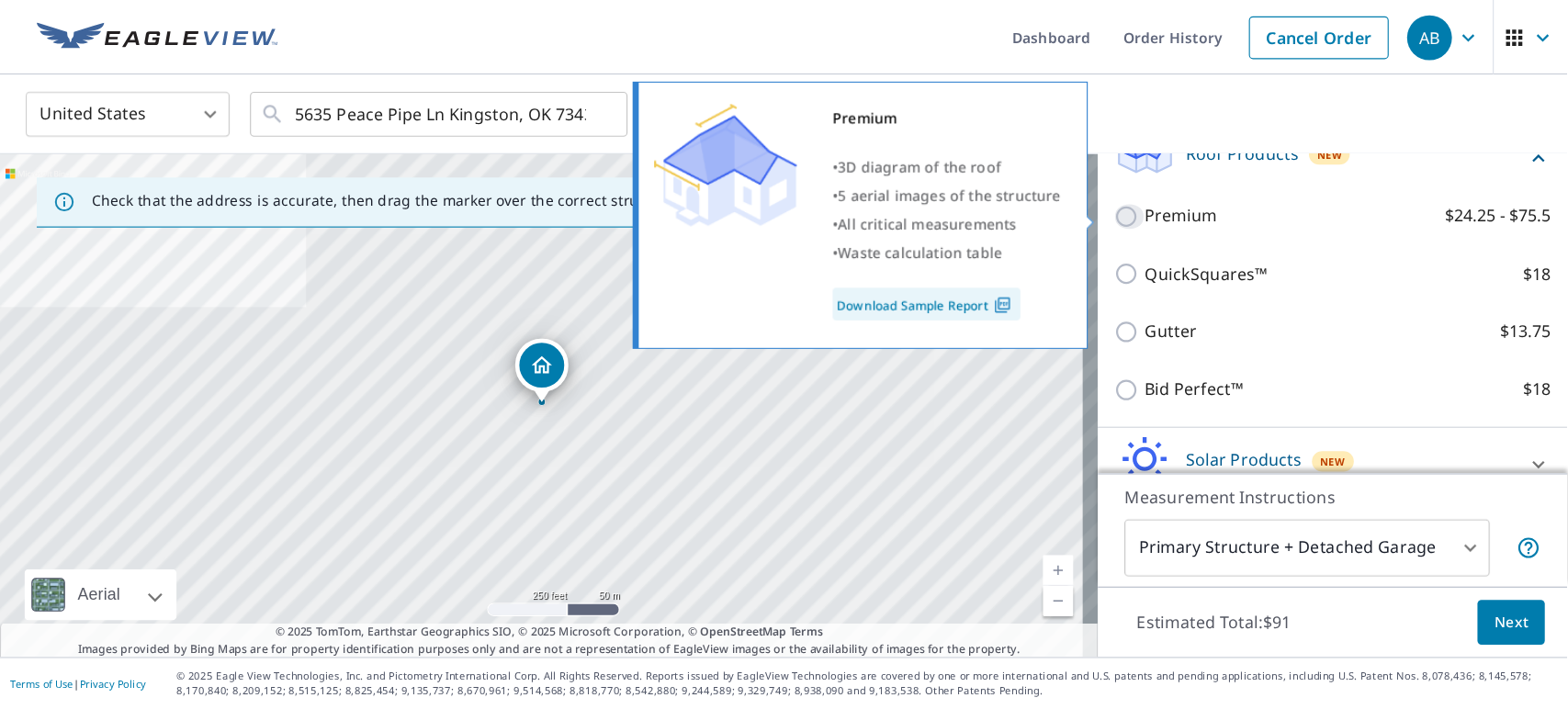 scroll, scrollTop: 288, scrollLeft: 0, axis: vertical 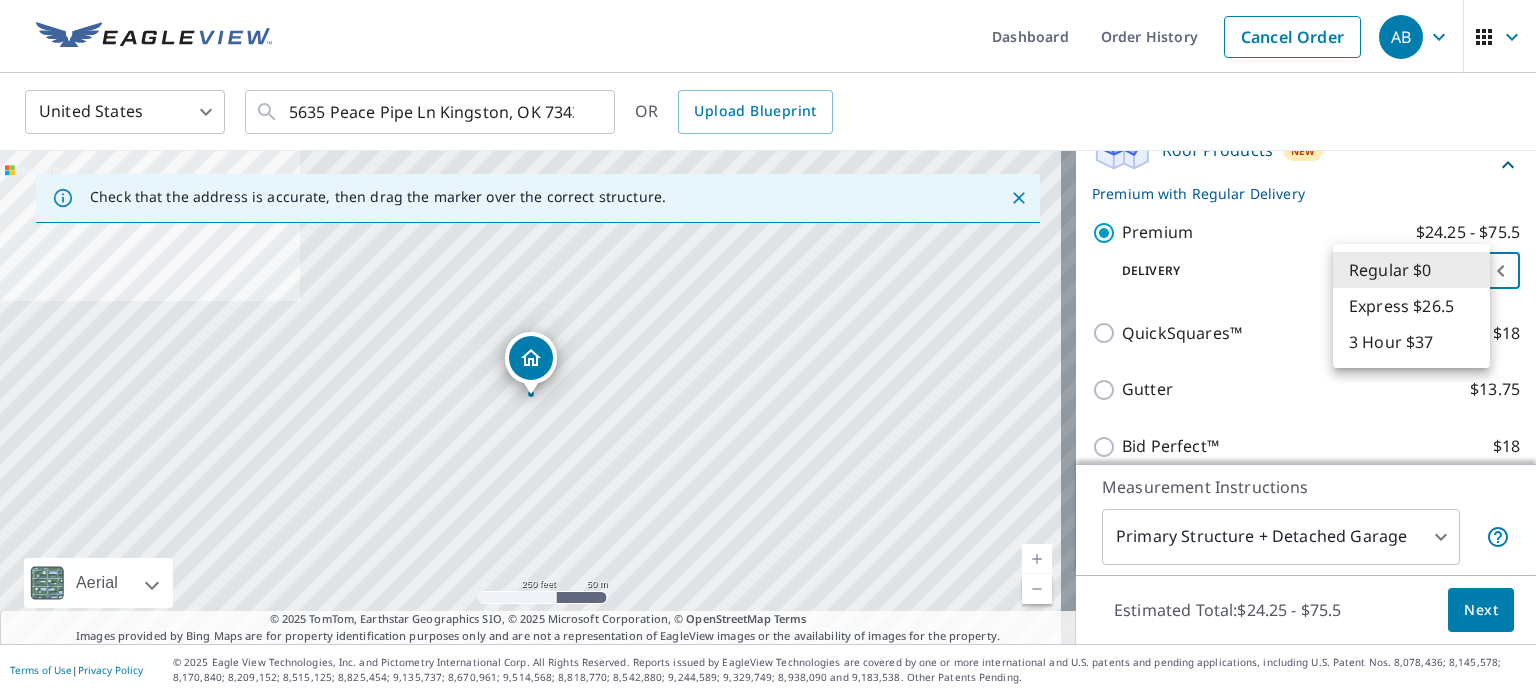 click on "AB AB
Dashboard Order History Cancel Order AB United States US ​ 5635 Peace Pipe Ln Kingston, OK 73439 ​ OR Upload Blueprint Check that the address is accurate, then drag the marker over the correct structure. 5635 Peace Pipe Ln Kingston, OK 73439 Aerial Road A standard road map Aerial A detailed look from above Labels Labels 250 feet 50 m © 2025 TomTom, © Vexcel Imaging, © 2025 Microsoft Corporation,  © OpenStreetMap Terms © 2025 TomTom, Earthstar Geographics SIO, © 2025 Microsoft Corporation, ©   OpenStreetMap   Terms Images provided by Bing Maps are for property identification purposes only and are not a representation of EagleView images or the availability of images for the property. PROPERTY TYPE Residential Commercial Multi-Family This is a complex BUILDING ID 5635 Peace Pipe Ln, Kingston, OK, 73439 Full House Products New Full House™ $91 Roof Products New Premium with Regular Delivery Premium $24.25 - $75.5 Delivery Regular $0 8 ​ QuickSquares™ $18 Gutter $13.75 Bid Perfect™ 1" at bounding box center [768, 347] 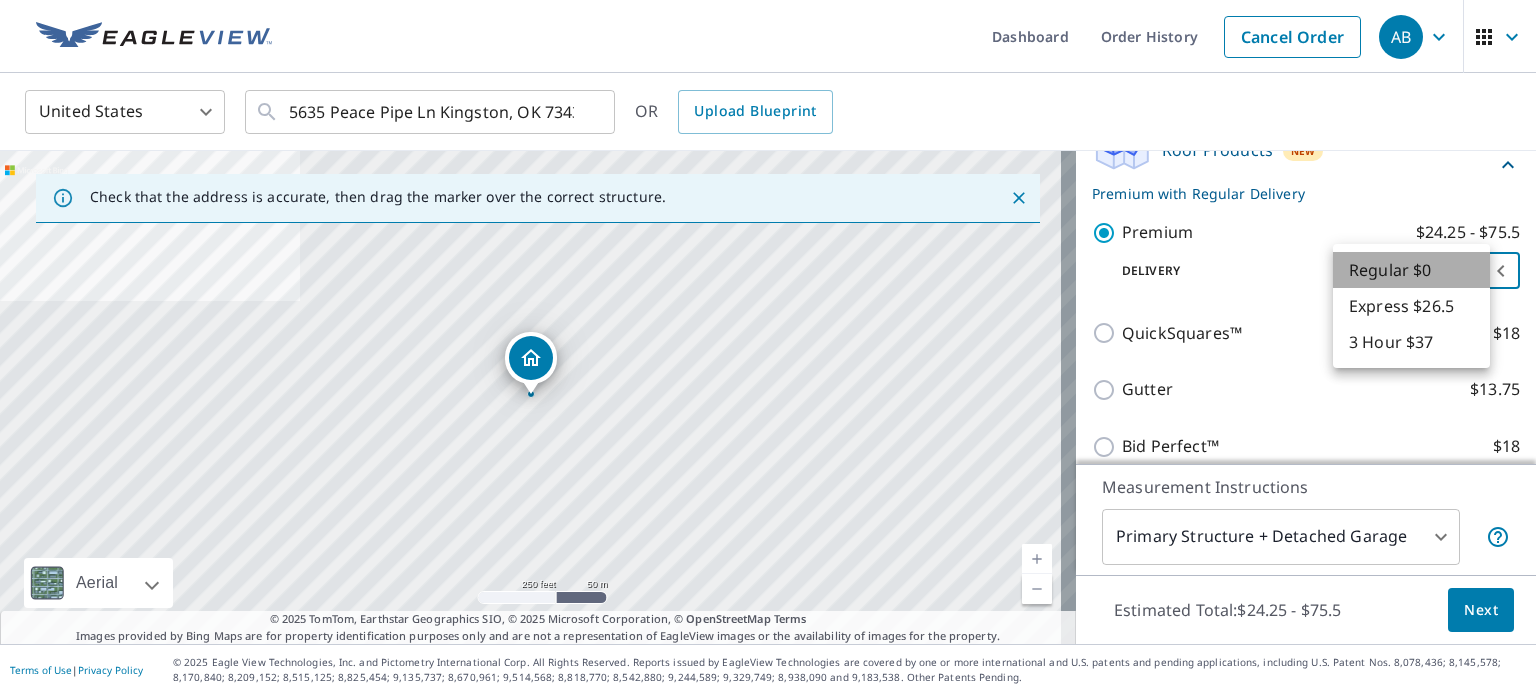 click on "Regular $0" at bounding box center (1411, 270) 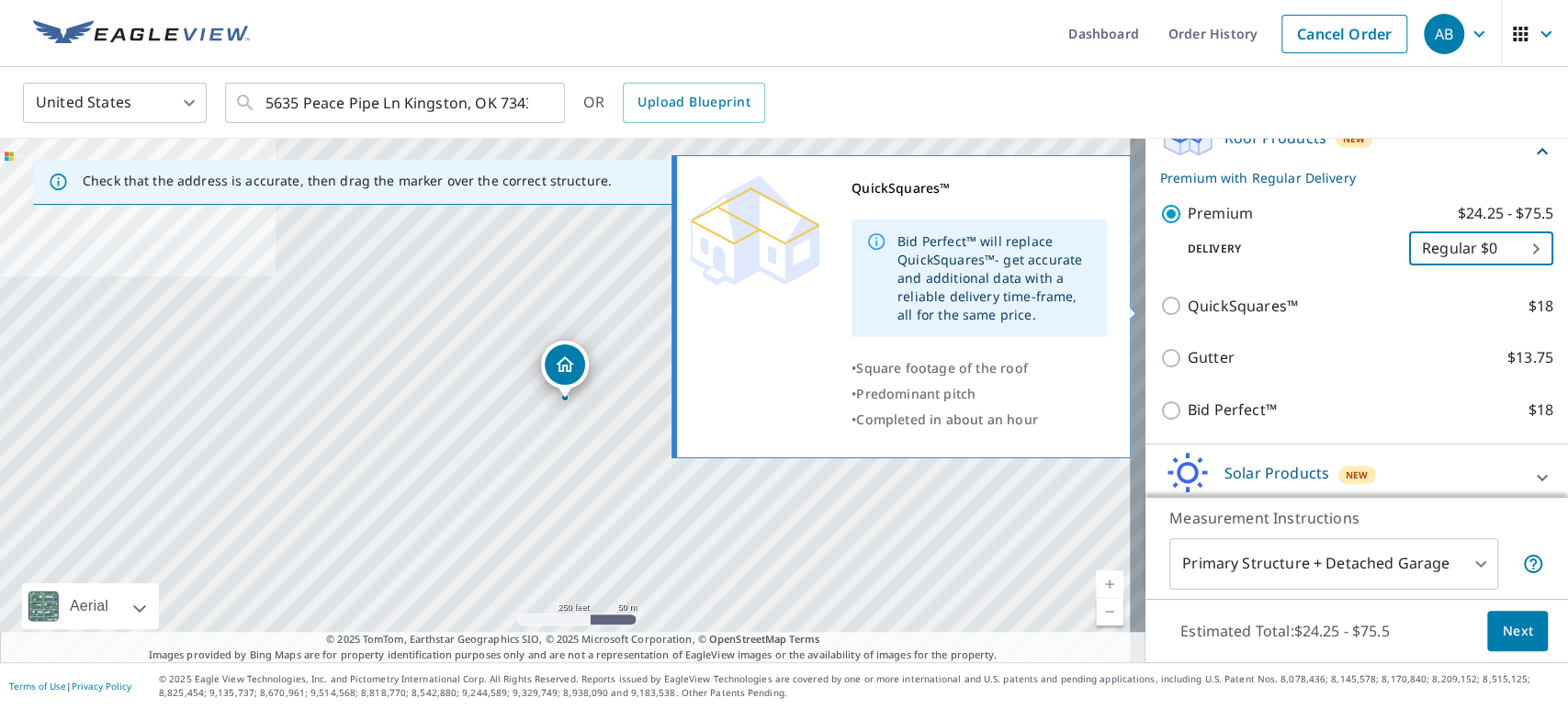 scroll, scrollTop: 186, scrollLeft: 0, axis: vertical 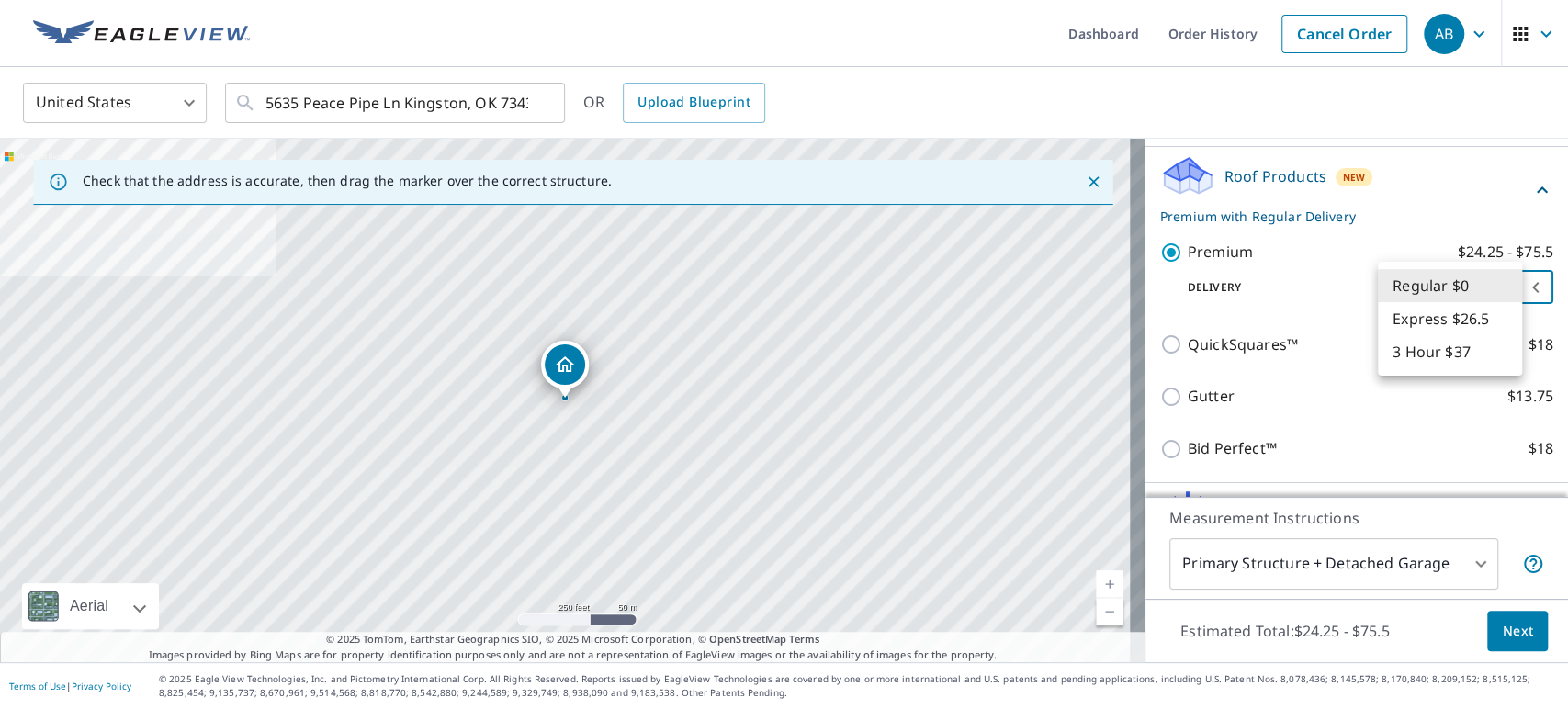 click on "AB AB
Dashboard Order History Cancel Order AB United States US ​ 5635 Peace Pipe Ln Kingston, OK 73439 ​ OR Upload Blueprint Check that the address is accurate, then drag the marker over the correct structure. 5635 Peace Pipe Ln Kingston, OK 73439 Aerial Road A standard road map Aerial A detailed look from above Labels Labels 250 feet 50 m © 2025 TomTom, © Vexcel Imaging, © 2025 Microsoft Corporation,  © OpenStreetMap Terms © 2025 TomTom, Earthstar Geographics SIO, © 2025 Microsoft Corporation, ©   OpenStreetMap   Terms Images provided by Bing Maps are for property identification purposes only and are not a representation of EagleView images or the availability of images for the property. PROPERTY TYPE Residential Commercial Multi-Family This is a complex BUILDING ID 5635 Peace Pipe Ln, Kingston, OK, 73439 Full House Products New Full House™ $91 Roof Products New Premium with Regular Delivery Premium $24.25 - $75.5 Delivery Regular $0 8 ​ QuickSquares™ $18 Gutter $13.75 Bid Perfect™ 1" at bounding box center [784, 354] 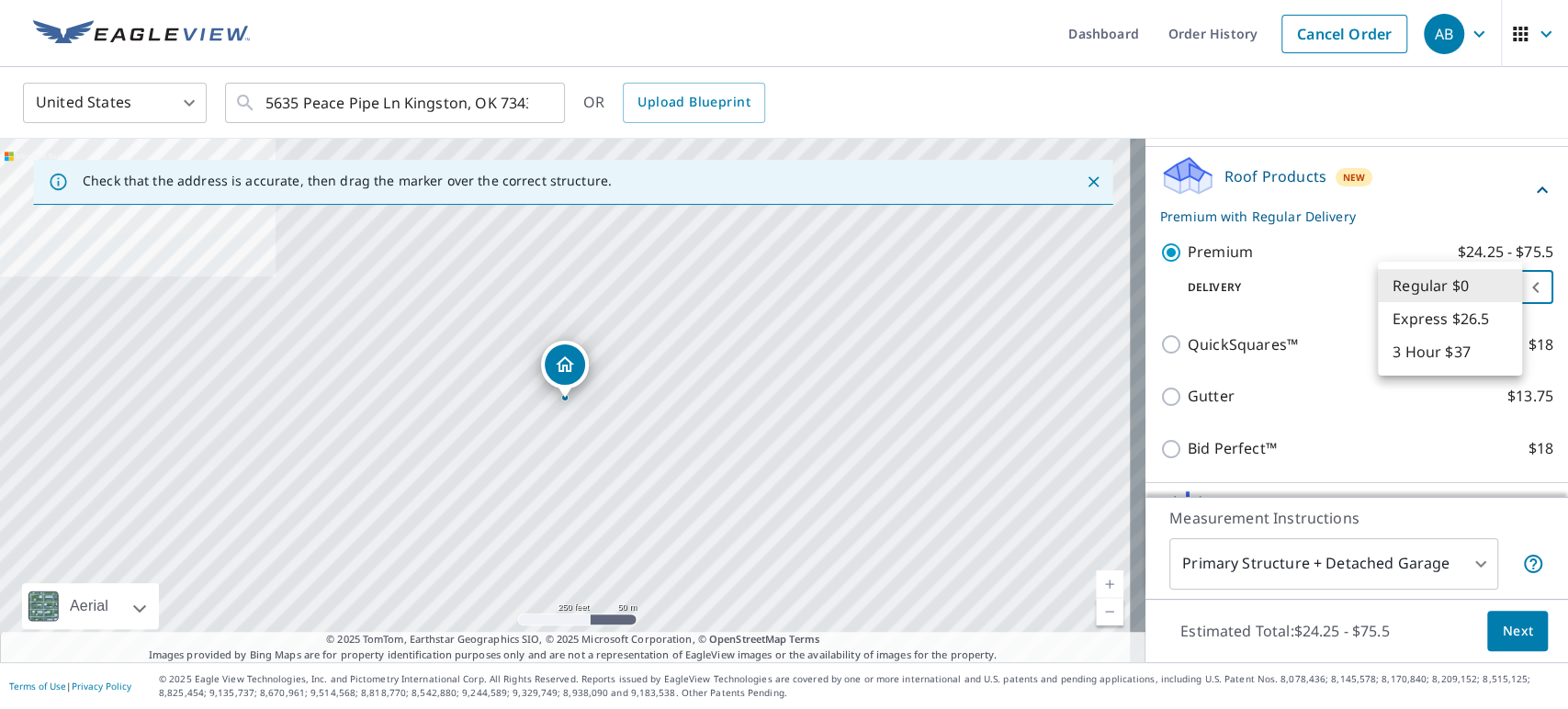 click at bounding box center (784, 354) 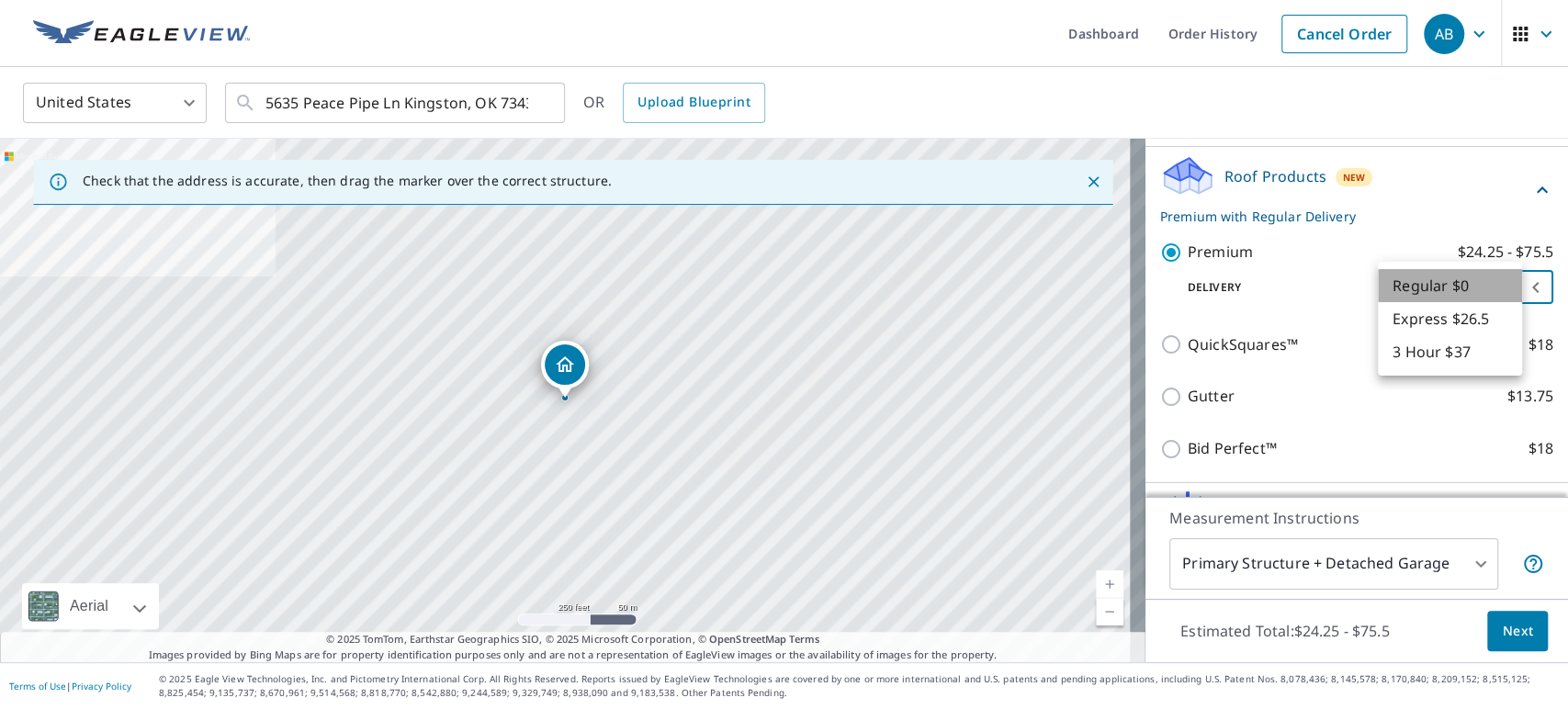 click on "Regular $0" at bounding box center [1450, 286] 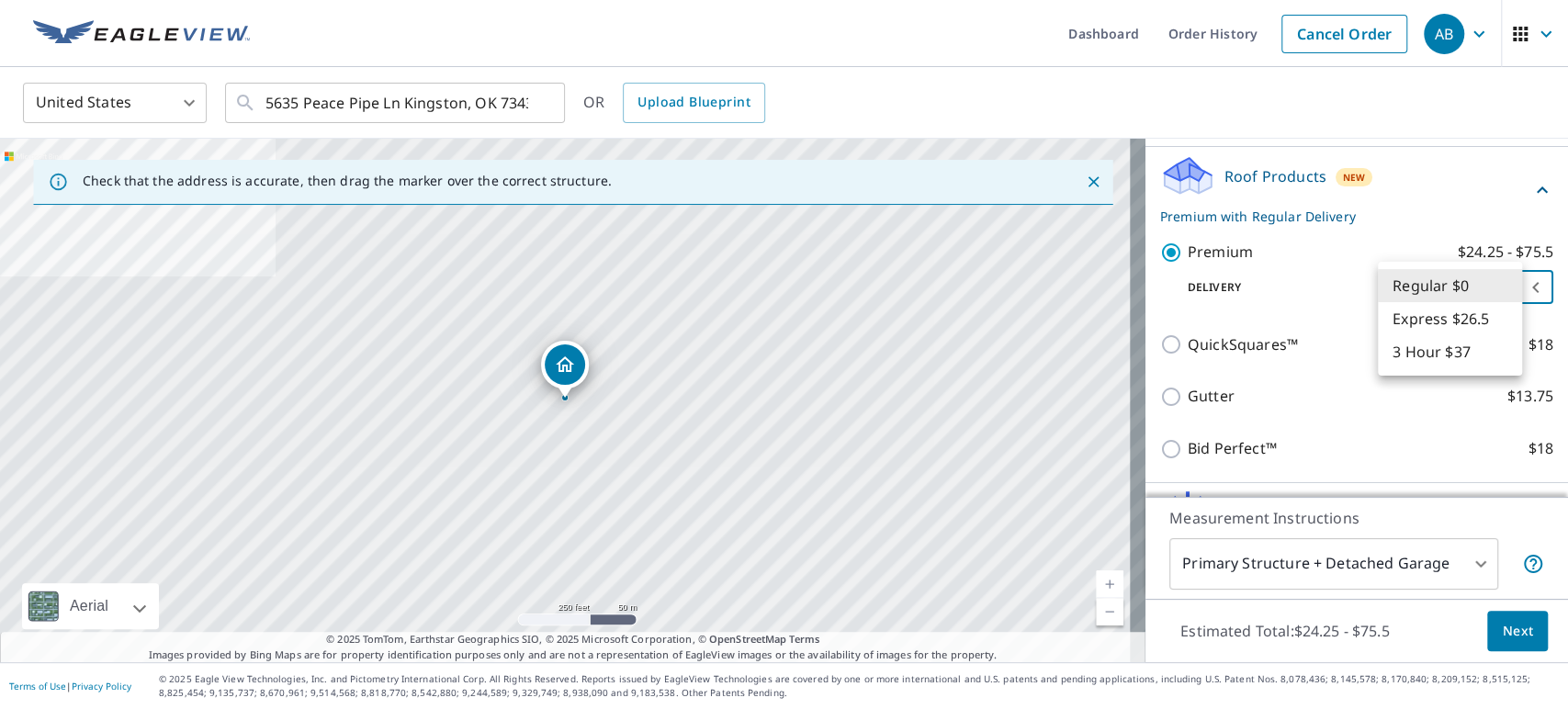 click on "AB AB
Dashboard Order History Cancel Order AB United States US ​ 5635 Peace Pipe Ln Kingston, OK 73439 ​ OR Upload Blueprint Check that the address is accurate, then drag the marker over the correct structure. 5635 Peace Pipe Ln Kingston, OK 73439 Aerial Road A standard road map Aerial A detailed look from above Labels Labels 250 feet 50 m © 2025 TomTom, © Vexcel Imaging, © 2025 Microsoft Corporation,  © OpenStreetMap Terms © 2025 TomTom, Earthstar Geographics SIO, © 2025 Microsoft Corporation, ©   OpenStreetMap   Terms Images provided by Bing Maps are for property identification purposes only and are not a representation of EagleView images or the availability of images for the property. PROPERTY TYPE Residential Commercial Multi-Family This is a complex BUILDING ID 5635 Peace Pipe Ln, Kingston, OK, 73439 Full House Products New Full House™ $91 Roof Products New Premium with Regular Delivery Premium $24.25 - $75.5 Delivery Regular $0 8 ​ QuickSquares™ $18 Gutter $13.75 Bid Perfect™ 1" at bounding box center [784, 354] 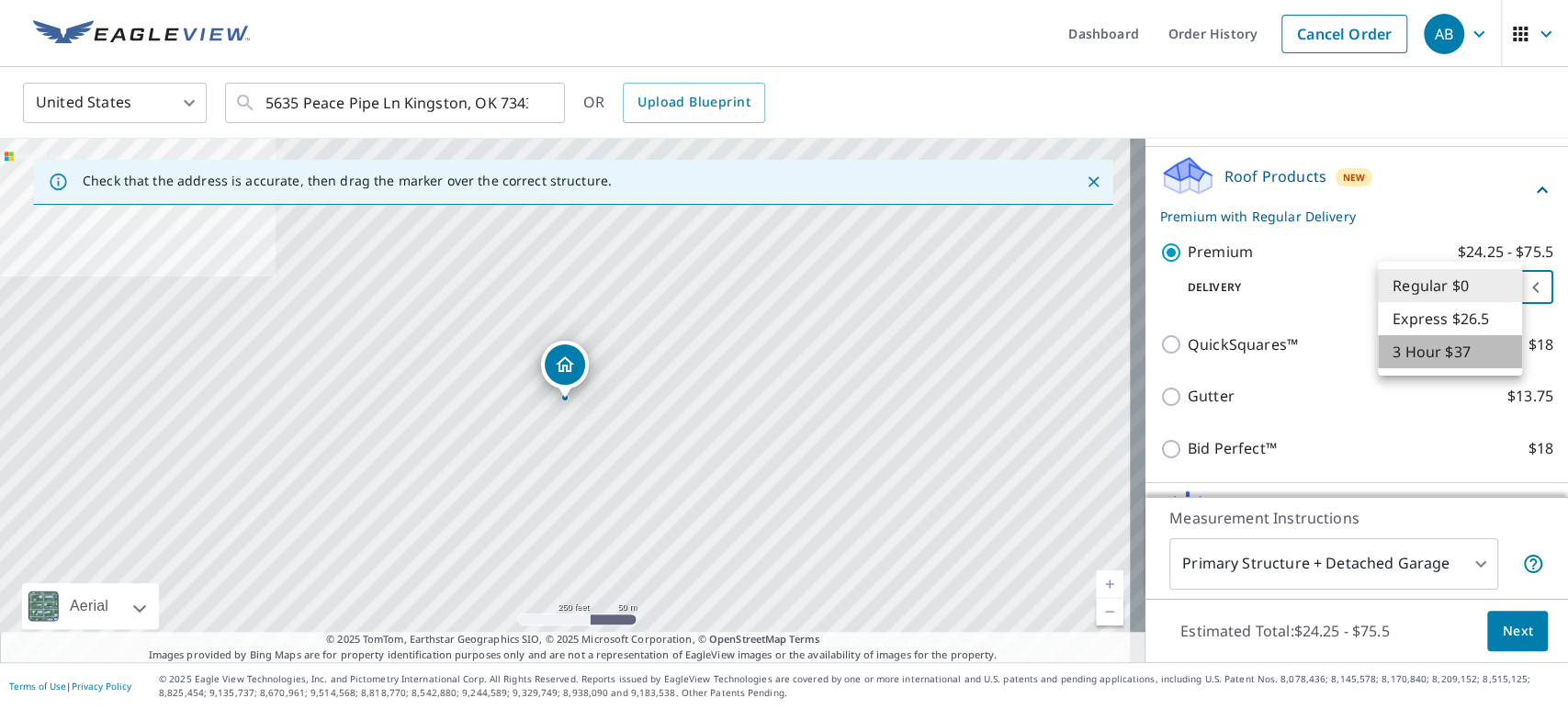 click on "3 Hour $37" at bounding box center (1450, 352) 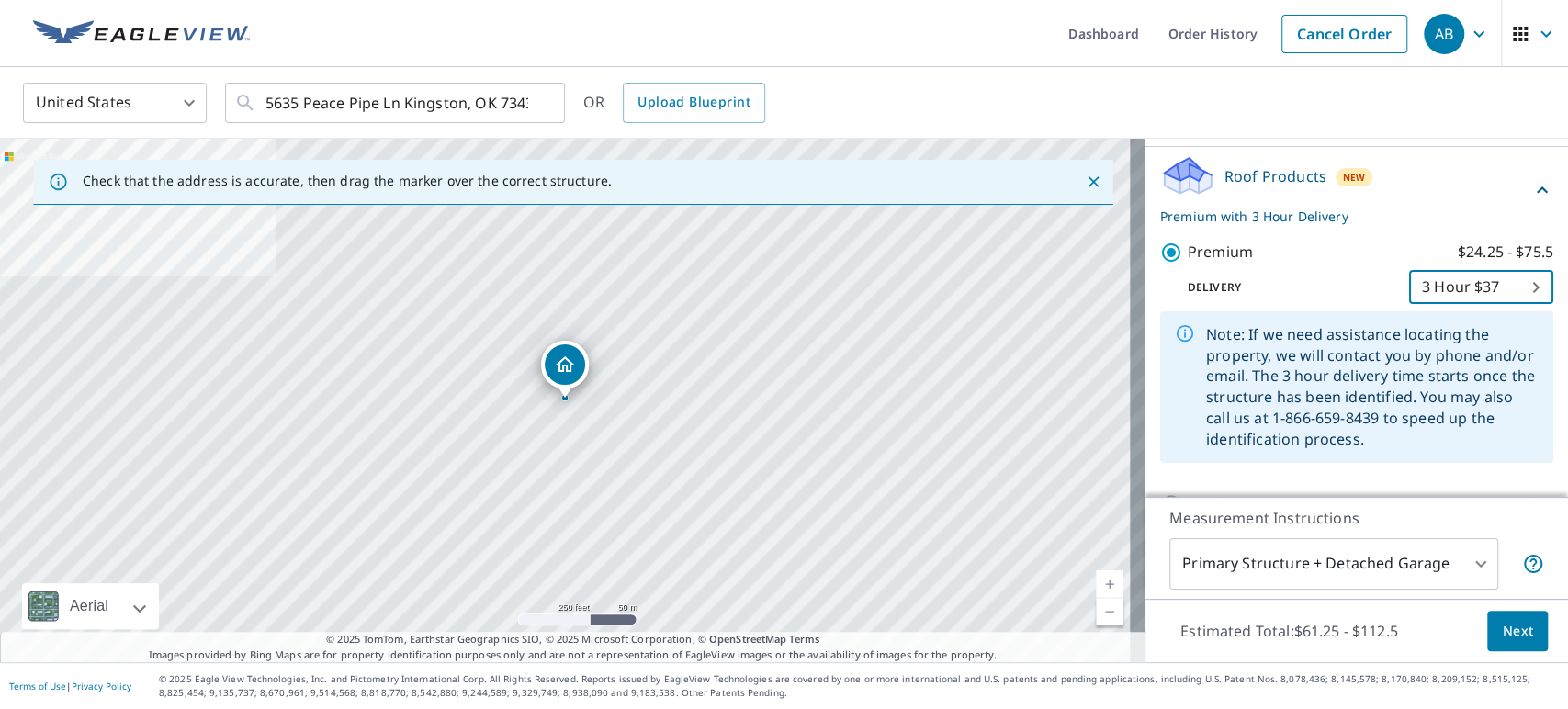 click on "AB AB
Dashboard Order History Cancel Order AB United States US ​ 5635 Peace Pipe Ln Kingston, OK 73439 ​ OR Upload Blueprint Check that the address is accurate, then drag the marker over the correct structure. 5635 Peace Pipe Ln Kingston, OK 73439 Aerial Road A standard road map Aerial A detailed look from above Labels Labels 250 feet 50 m © 2025 TomTom, © Vexcel Imaging, © 2025 Microsoft Corporation,  © OpenStreetMap Terms © 2025 TomTom, Earthstar Geographics SIO, © 2025 Microsoft Corporation, ©   OpenStreetMap   Terms Images provided by Bing Maps are for property identification purposes only and are not a representation of EagleView images or the availability of images for the property. PROPERTY TYPE Residential Commercial Multi-Family This is a complex BUILDING ID 5635 Peace Pipe Ln, Kingston, OK, 73439 Full House Products New Full House™ $91 Roof Products New Premium with 3 Hour Delivery Premium $24.25 - $75.5 Delivery 3 Hour $37 7 ​ QuickSquares™ $18 Gutter $13.75 Bid Perfect™ 1" at bounding box center [784, 354] 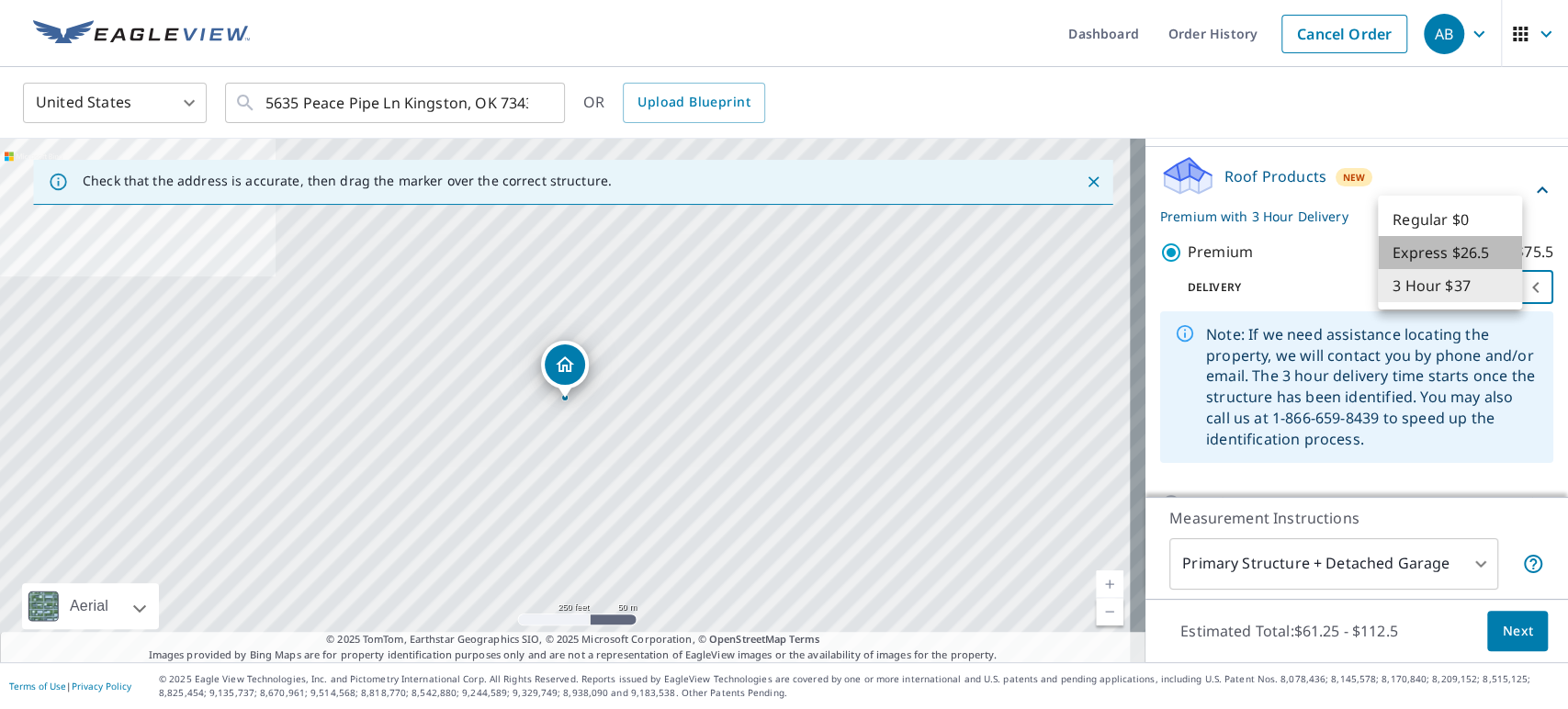 click on "Express $26.5" at bounding box center [1450, 253] 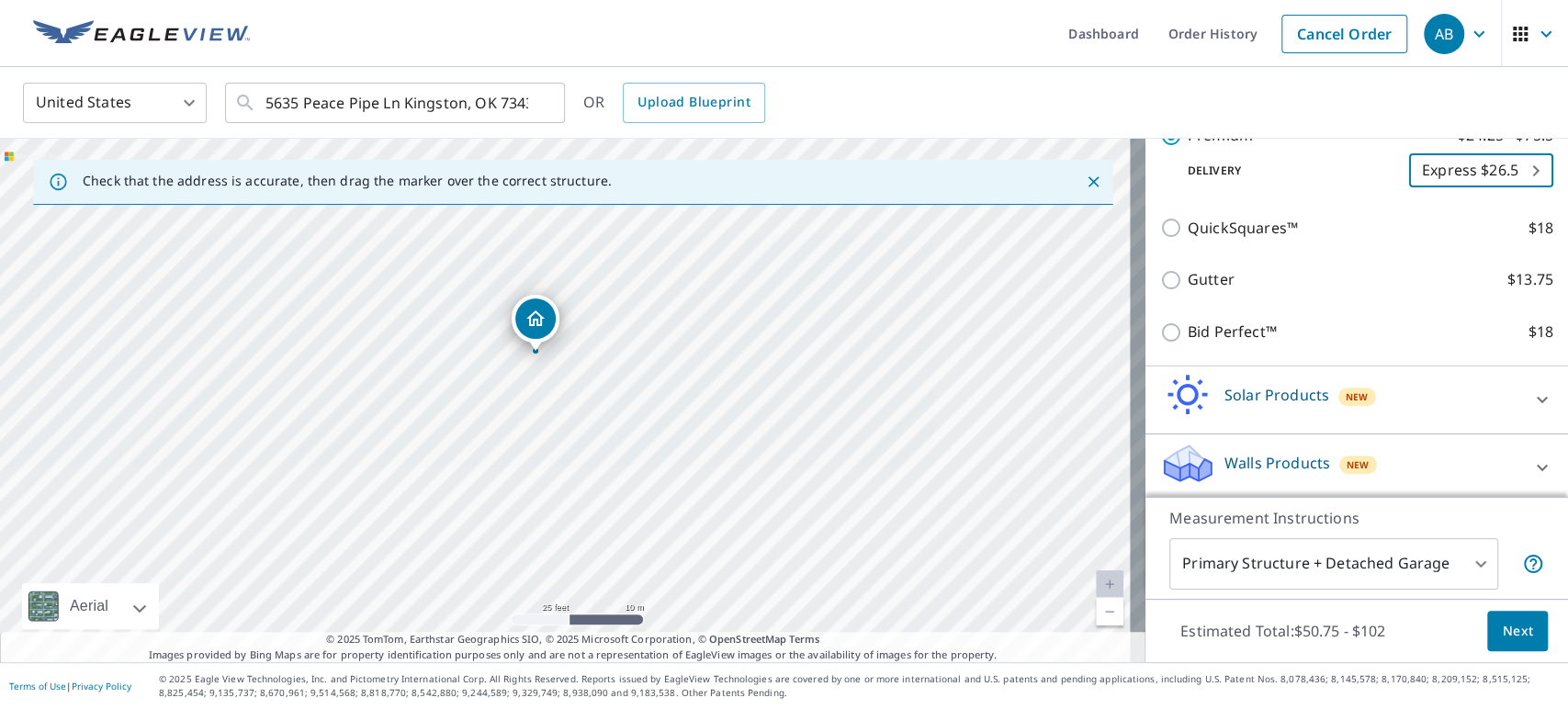 scroll, scrollTop: 370, scrollLeft: 0, axis: vertical 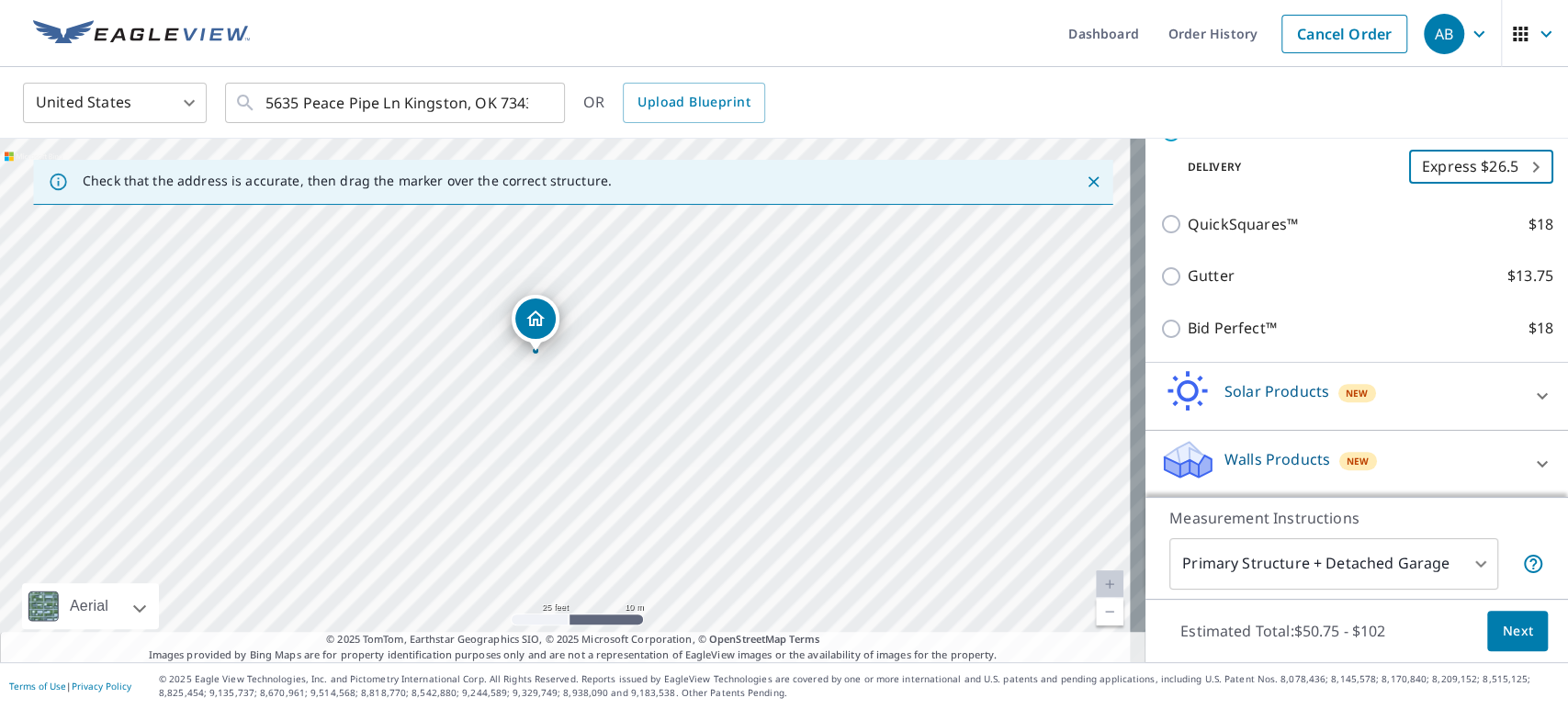 click on "Solar Products New" at bounding box center [1340, 396] 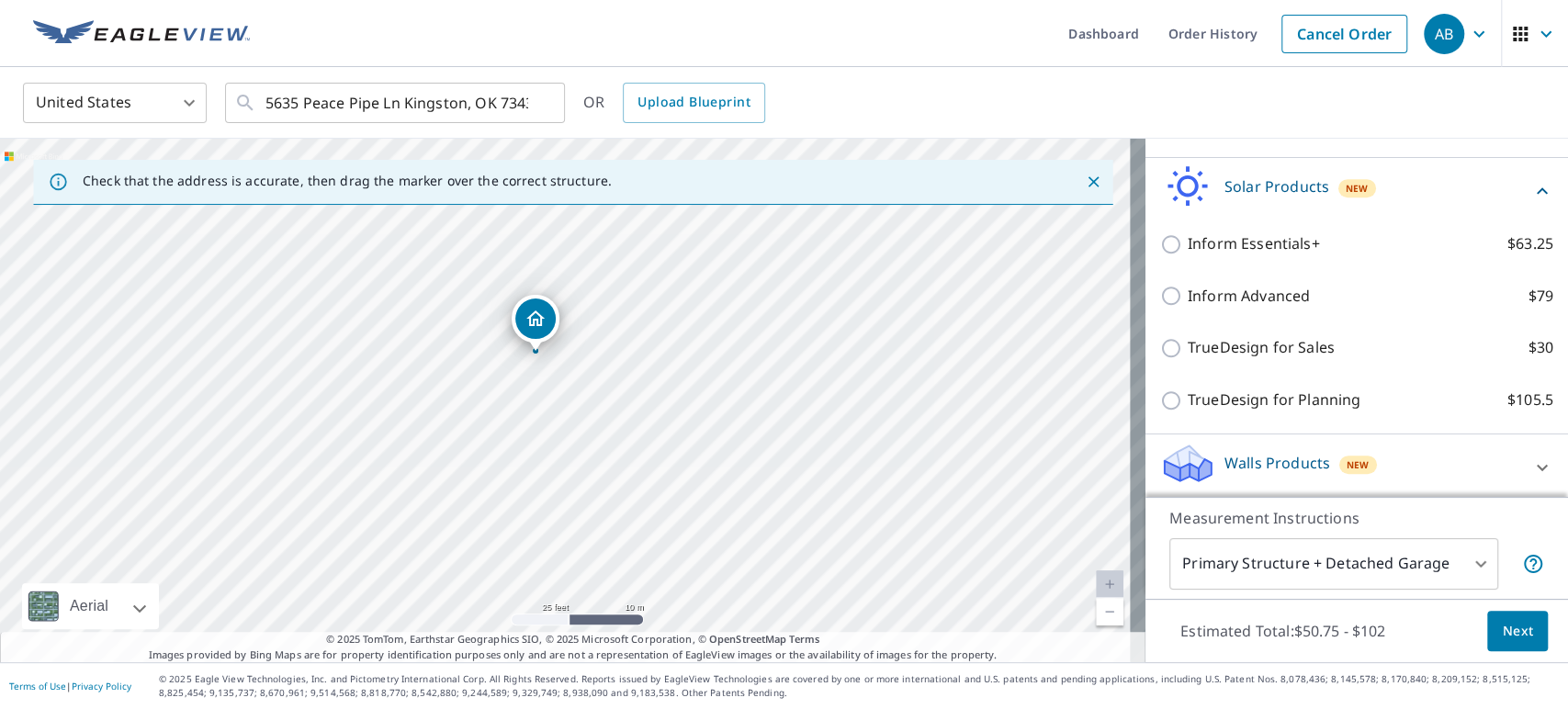 scroll, scrollTop: 579, scrollLeft: 0, axis: vertical 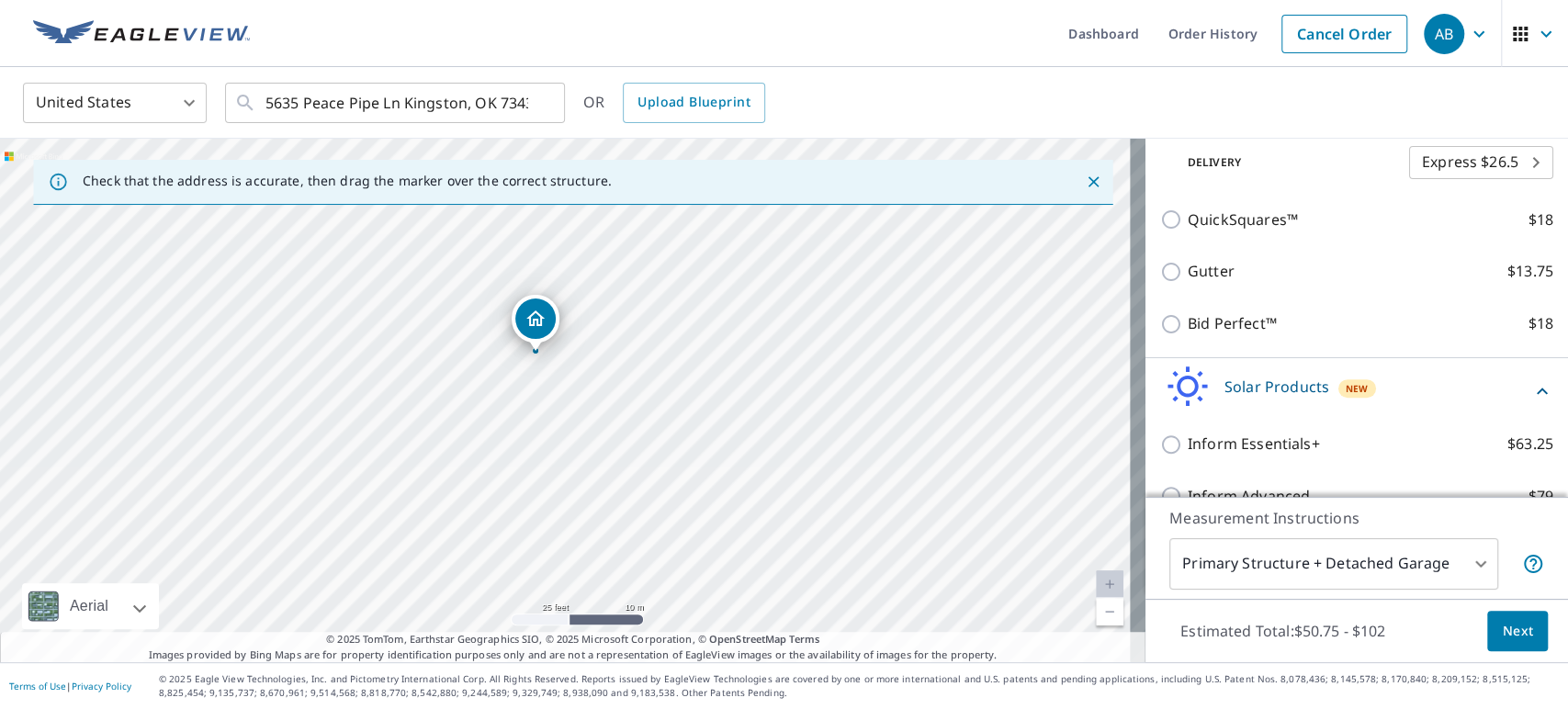 click on "Solar Products New" at bounding box center (1346, 391) 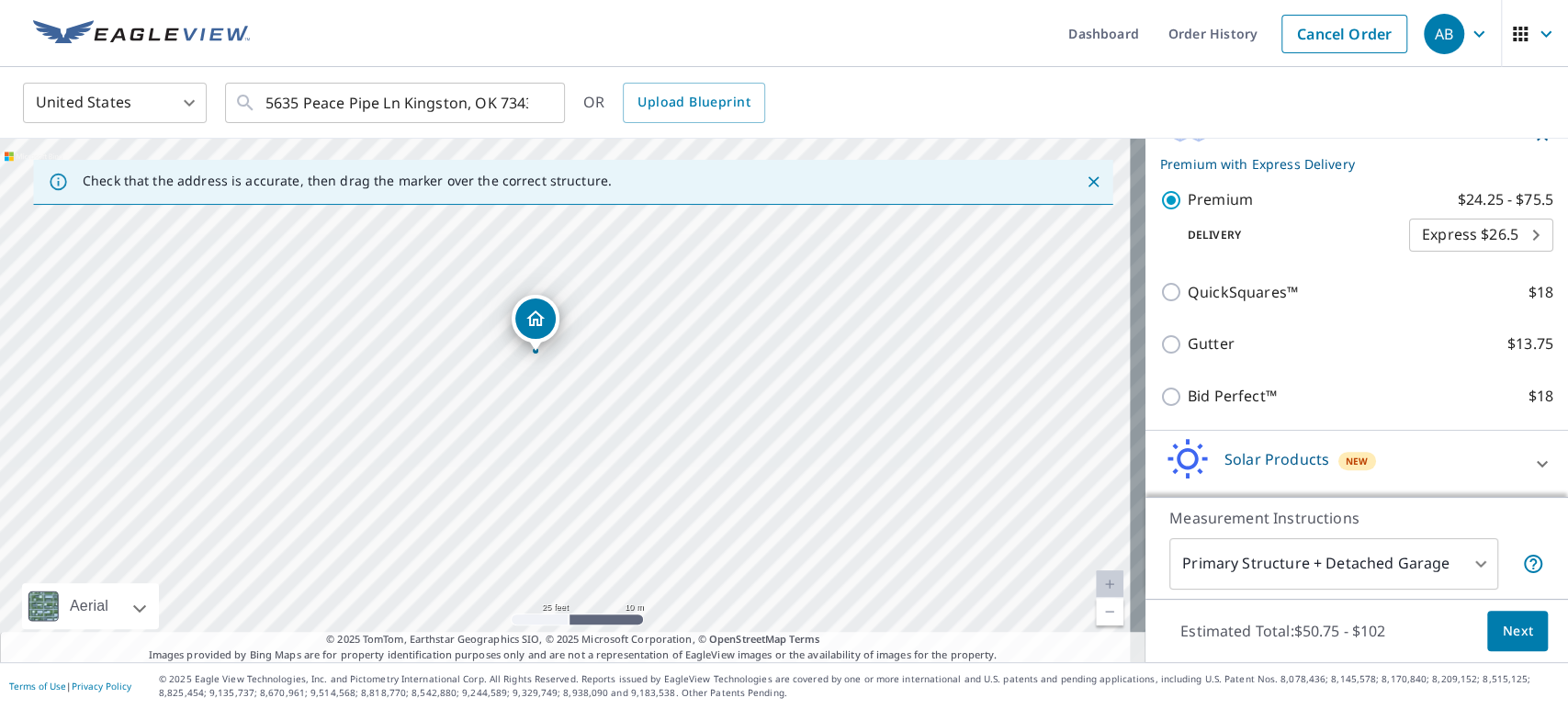 scroll, scrollTop: 268, scrollLeft: 0, axis: vertical 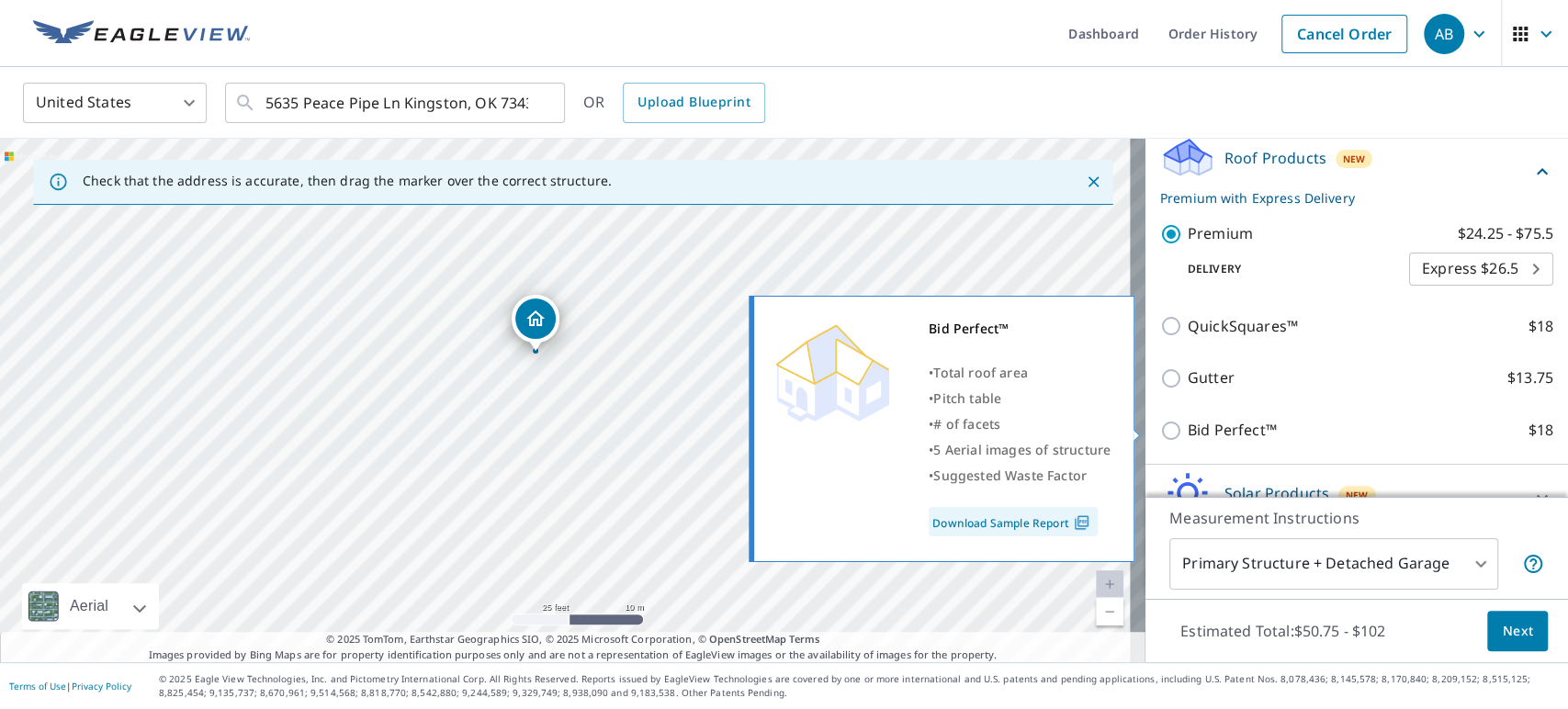 click on "Bid Perfect™ $18" at bounding box center (1174, 431) 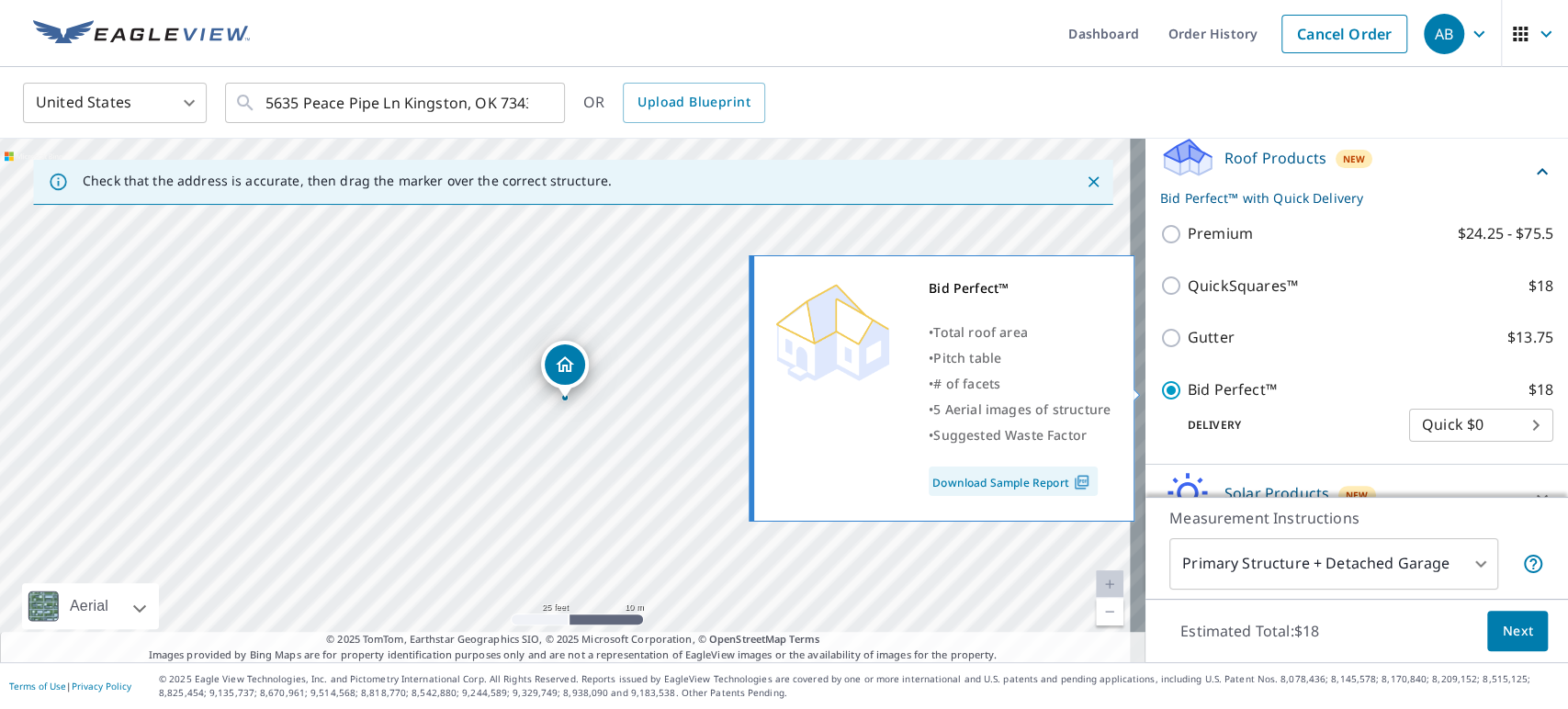checkbox on "false" 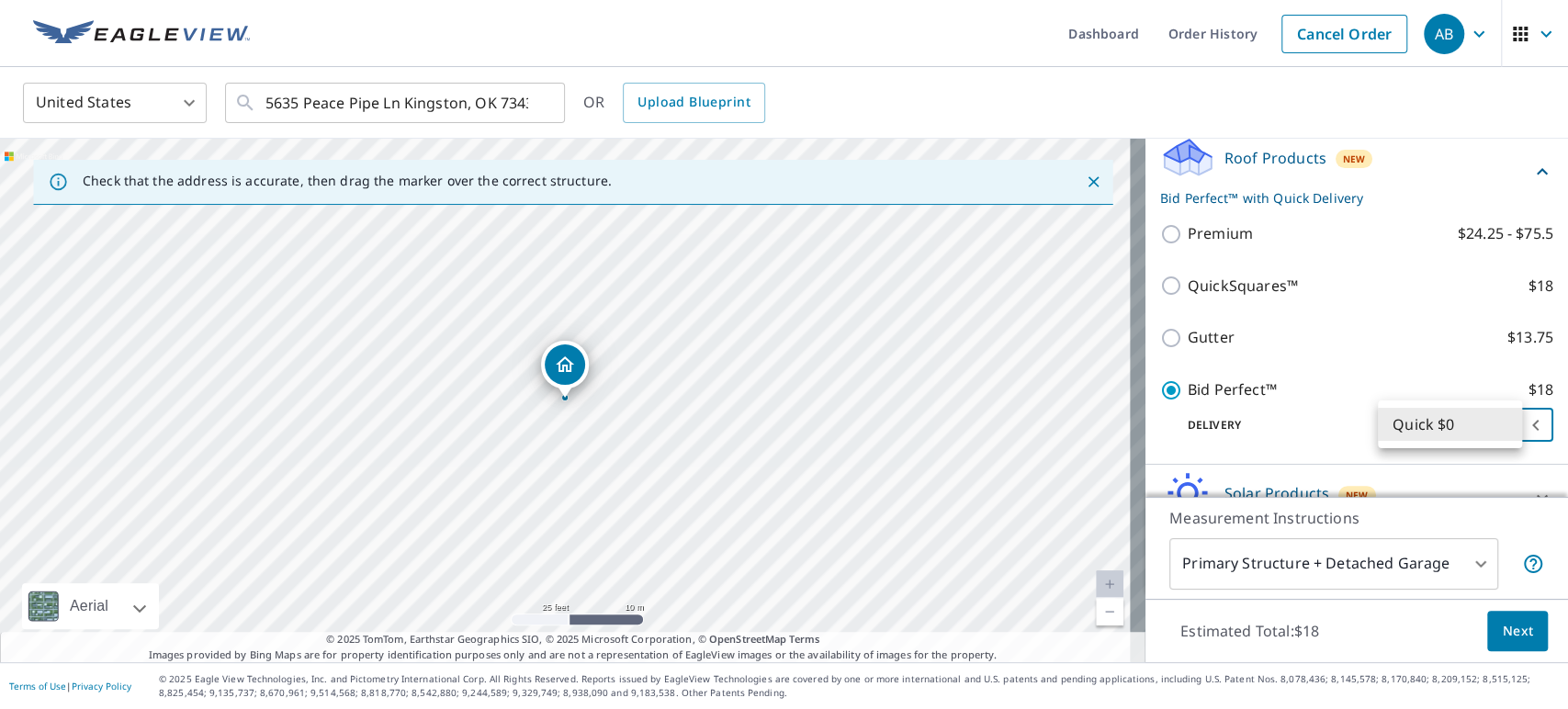 click on "AB AB
Dashboard Order History Cancel Order AB United States US ​ 5635 Peace Pipe Ln Kingston, OK 73439 ​ OR Upload Blueprint Check that the address is accurate, then drag the marker over the correct structure. 5635 Peace Pipe Ln Kingston, OK 73439 Aerial Road A standard road map Aerial A detailed look from above Labels Labels 25 feet 10 m © 2025 TomTom, © Vexcel Imaging, © 2025 Microsoft Corporation,  © OpenStreetMap Terms © 2025 TomTom, Earthstar Geographics SIO, © 2025 Microsoft Corporation, ©   OpenStreetMap   Terms Images provided by Bing Maps are for property identification purposes only and are not a representation of EagleView images or the availability of images for the property. PROPERTY TYPE Residential Commercial Multi-Family This is a complex BUILDING ID 5635 Peace Pipe Ln, Kingston, OK, 73439 Full House Products New Full House™ $91 Roof Products New Bid Perfect™ with Quick Delivery Premium $24.25 - $75.5 QuickSquares™ $18 Gutter $13.75 Bid Perfect™ $18 Delivery Quick $0 1" at bounding box center (784, 354) 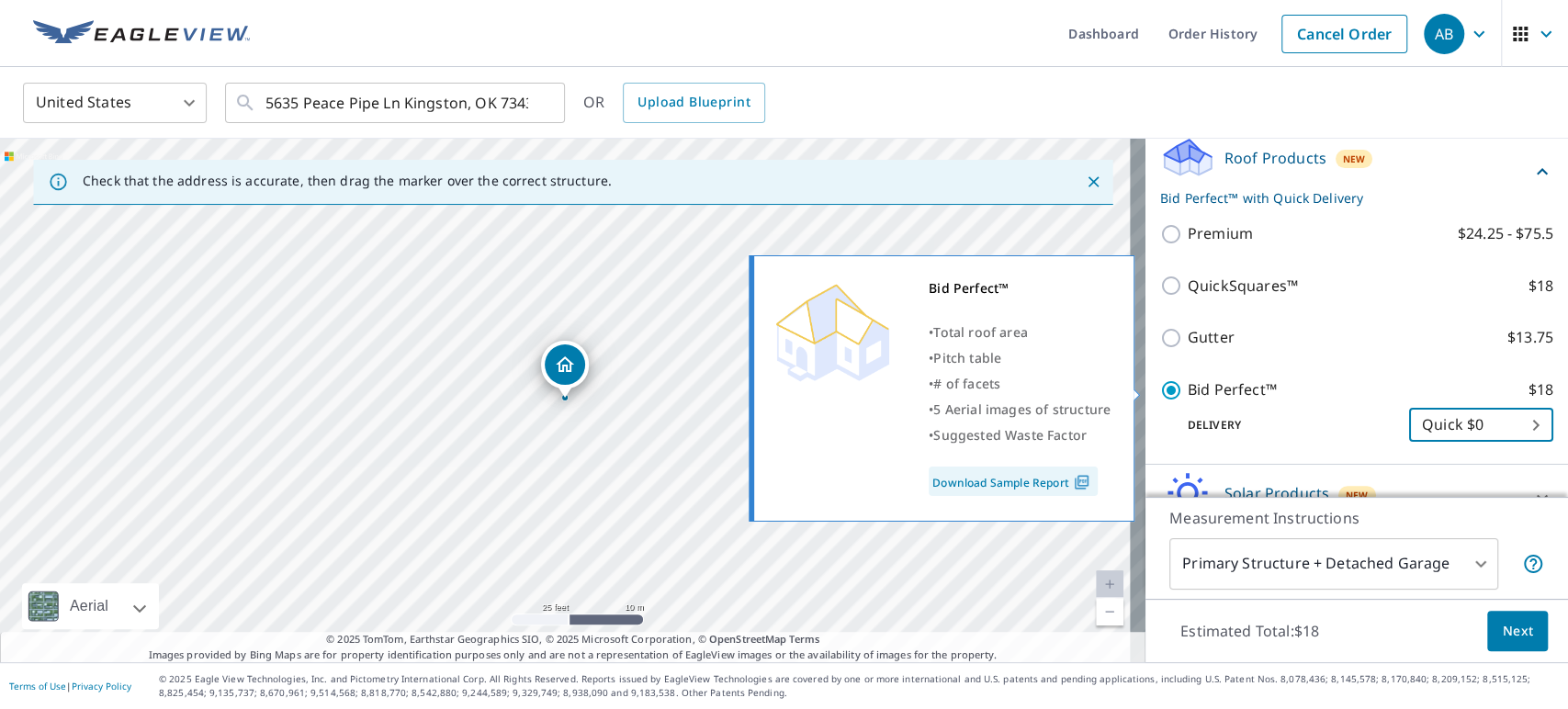 click on "Bid Perfect™" at bounding box center [1232, 389] 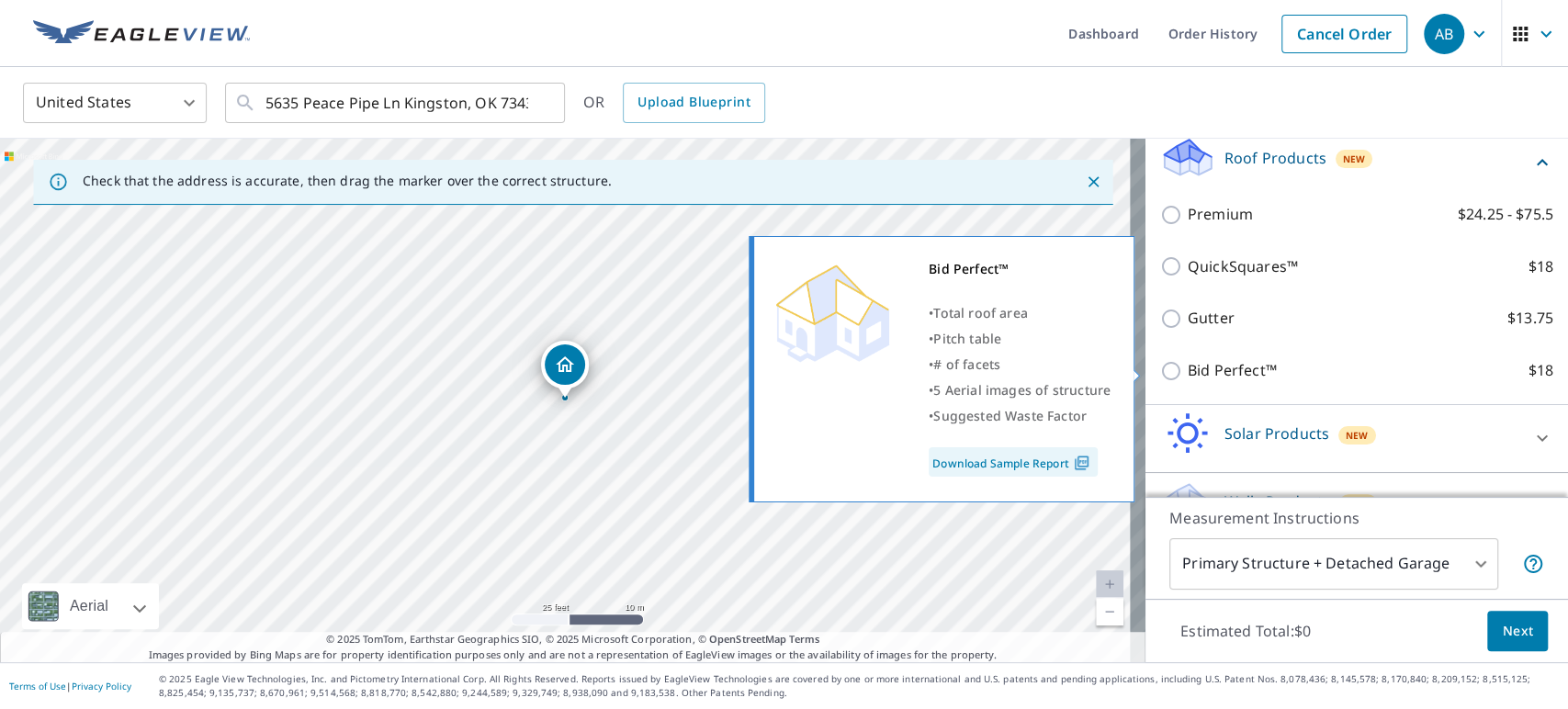 click on "Bid Perfect™ $18" at bounding box center (1174, 371) 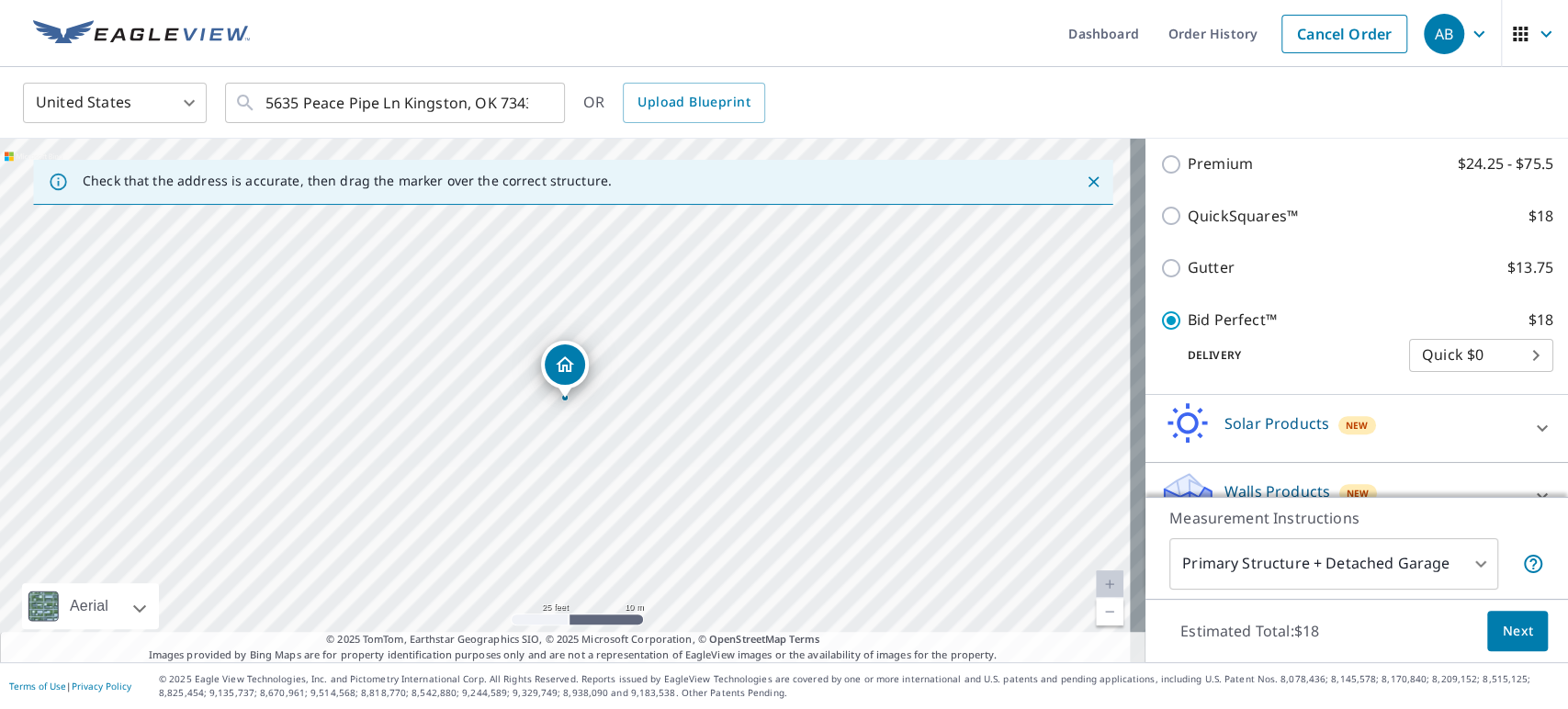 scroll, scrollTop: 370, scrollLeft: 0, axis: vertical 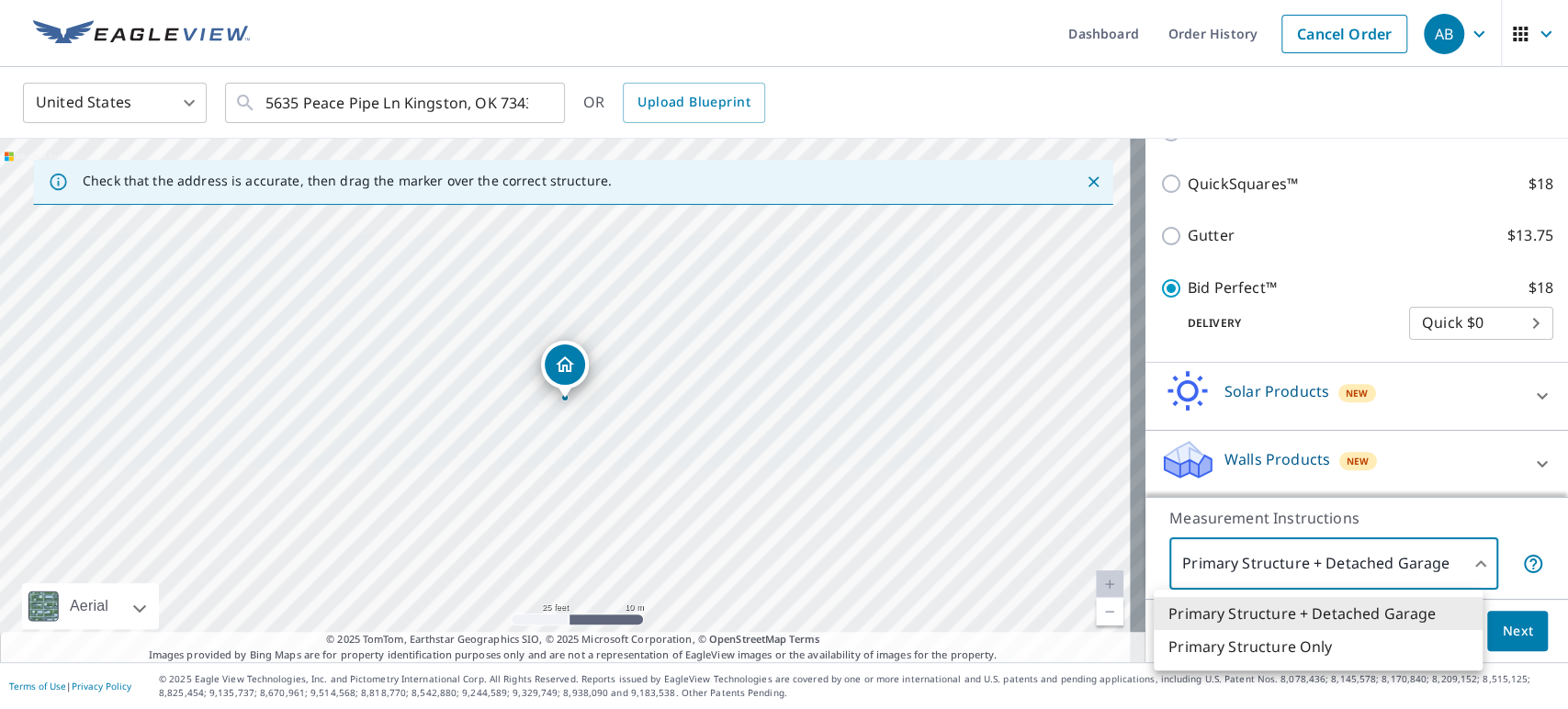 click on "AB AB
Dashboard Order History Cancel Order AB United States US ​ 5635 Peace Pipe Ln Kingston, OK 73439 ​ OR Upload Blueprint Check that the address is accurate, then drag the marker over the correct structure. 5635 Peace Pipe Ln Kingston, OK 73439 Aerial Road A standard road map Aerial A detailed look from above Labels Labels 25 feet 10 m © 2025 TomTom, © Vexcel Imaging, © 2025 Microsoft Corporation,  © OpenStreetMap Terms © 2025 TomTom, Earthstar Geographics SIO, © 2025 Microsoft Corporation, ©   OpenStreetMap   Terms Images provided by Bing Maps are for property identification purposes only and are not a representation of EagleView images or the availability of images for the property. PROPERTY TYPE Residential Commercial Multi-Family This is a complex BUILDING ID 5635 Peace Pipe Ln, Kingston, OK, 73439 Full House Products New Full House™ $91 Roof Products New Bid Perfect™ with Quick Delivery Premium $24.25 - $75.5 QuickSquares™ $18 Gutter $13.75 Bid Perfect™ $18 Delivery Quick $0 1" at bounding box center [784, 354] 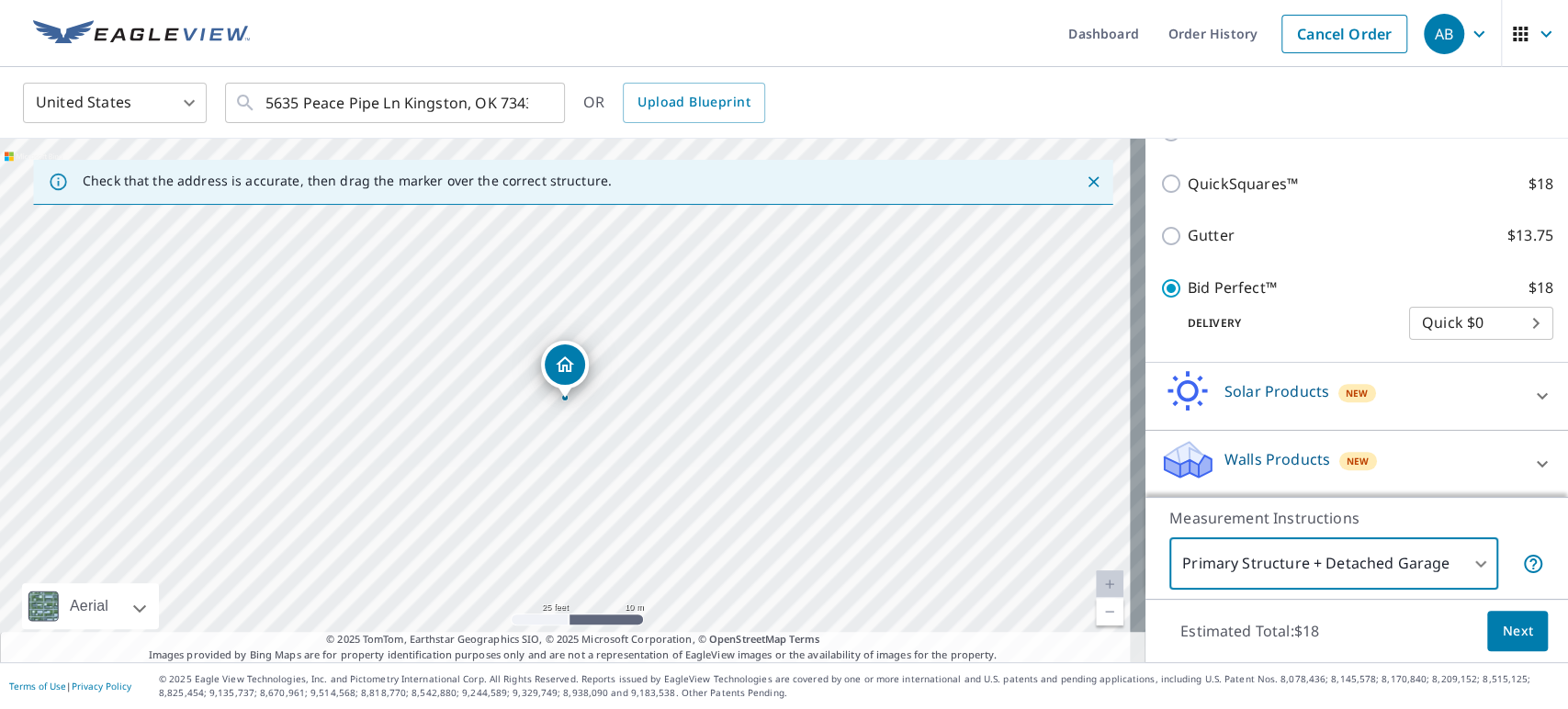 click on "AB AB
Dashboard Order History Cancel Order AB United States US ​ 5635 Peace Pipe Ln Kingston, OK 73439 ​ OR Upload Blueprint Check that the address is accurate, then drag the marker over the correct structure. 5635 Peace Pipe Ln Kingston, OK 73439 Aerial Road A standard road map Aerial A detailed look from above Labels Labels 25 feet 10 m © 2025 TomTom, © Vexcel Imaging, © 2025 Microsoft Corporation,  © OpenStreetMap Terms © 2025 TomTom, Earthstar Geographics SIO, © 2025 Microsoft Corporation, ©   OpenStreetMap   Terms Images provided by Bing Maps are for property identification purposes only and are not a representation of EagleView images or the availability of images for the property. PROPERTY TYPE Residential Commercial Multi-Family This is a complex BUILDING ID 5635 Peace Pipe Ln, Kingston, OK, 73439 Full House Products New Full House™ $91 Roof Products New Bid Perfect™ with Quick Delivery Premium $24.25 - $75.5 QuickSquares™ $18 Gutter $13.75 Bid Perfect™ $18 Delivery Quick $0 1" at bounding box center (784, 354) 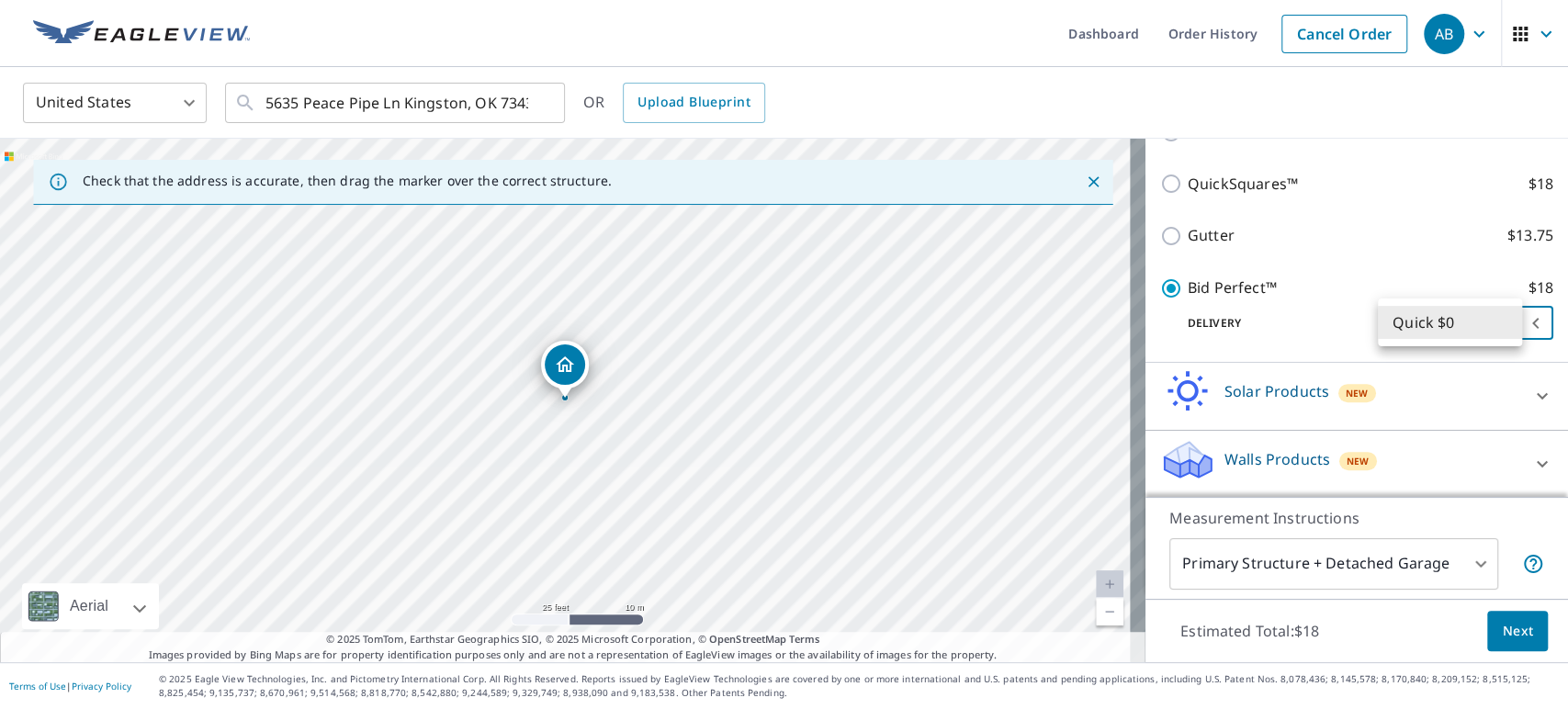 click on "Quick $0" at bounding box center (1450, 322) 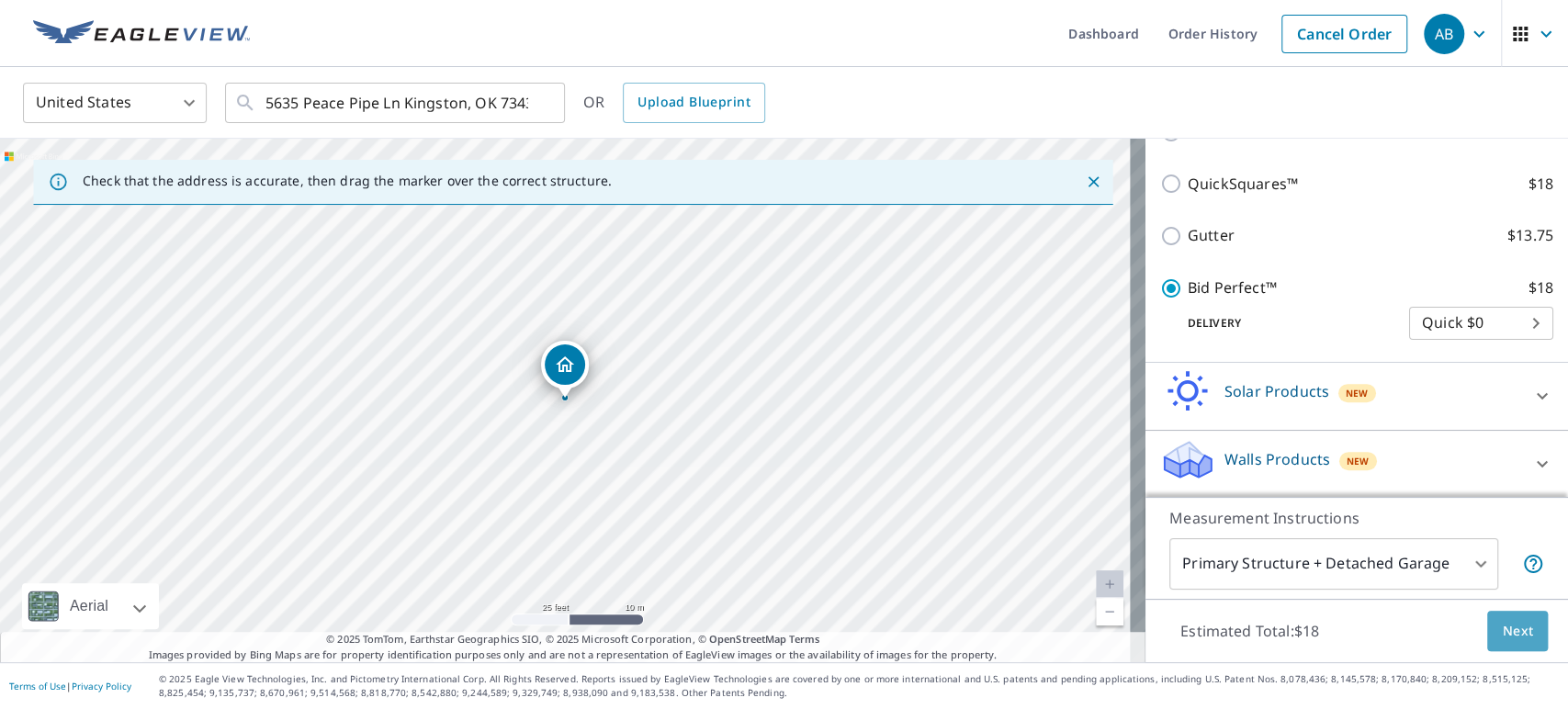 click on "Next" at bounding box center (1517, 631) 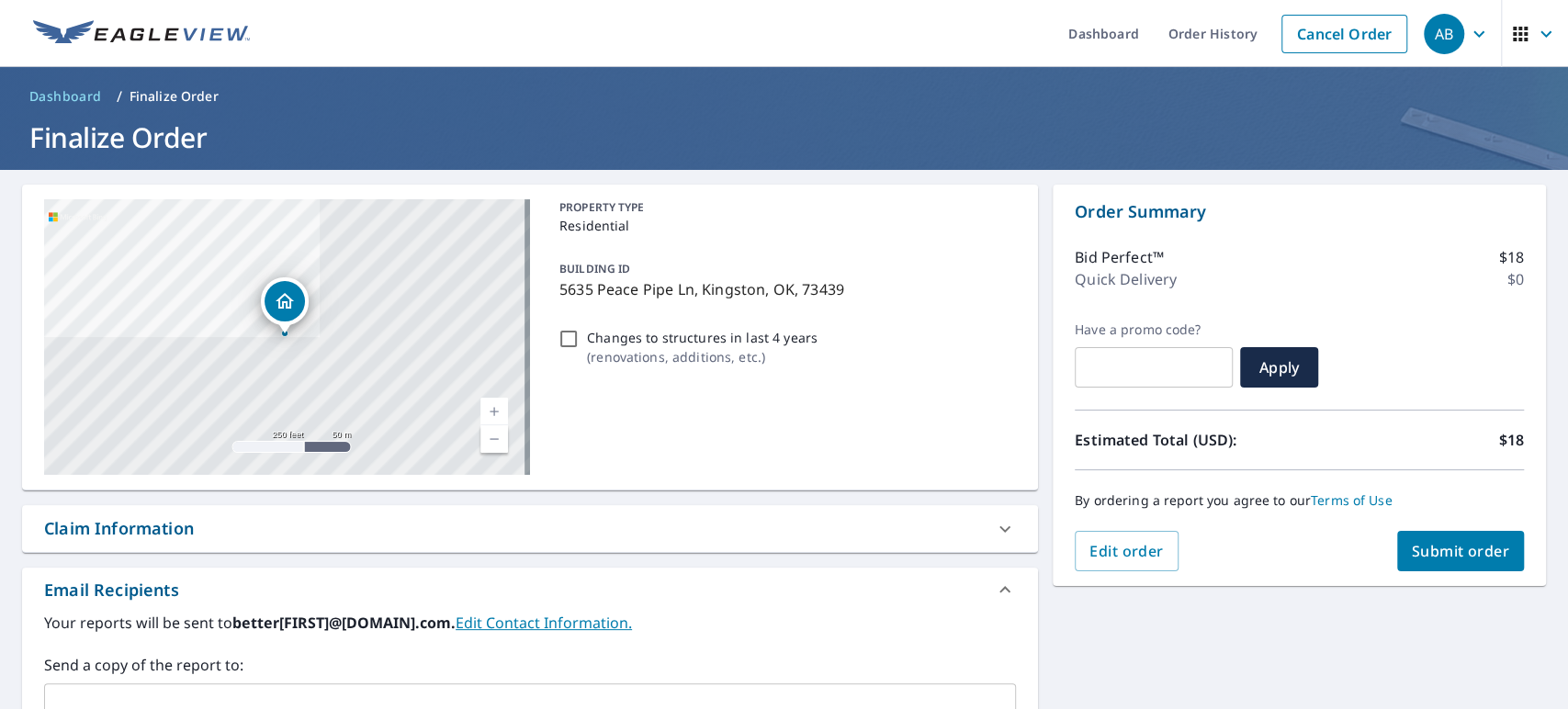 click on "Changes to structures in last 4 years ( renovations, additions, etc. )" at bounding box center [569, 339] 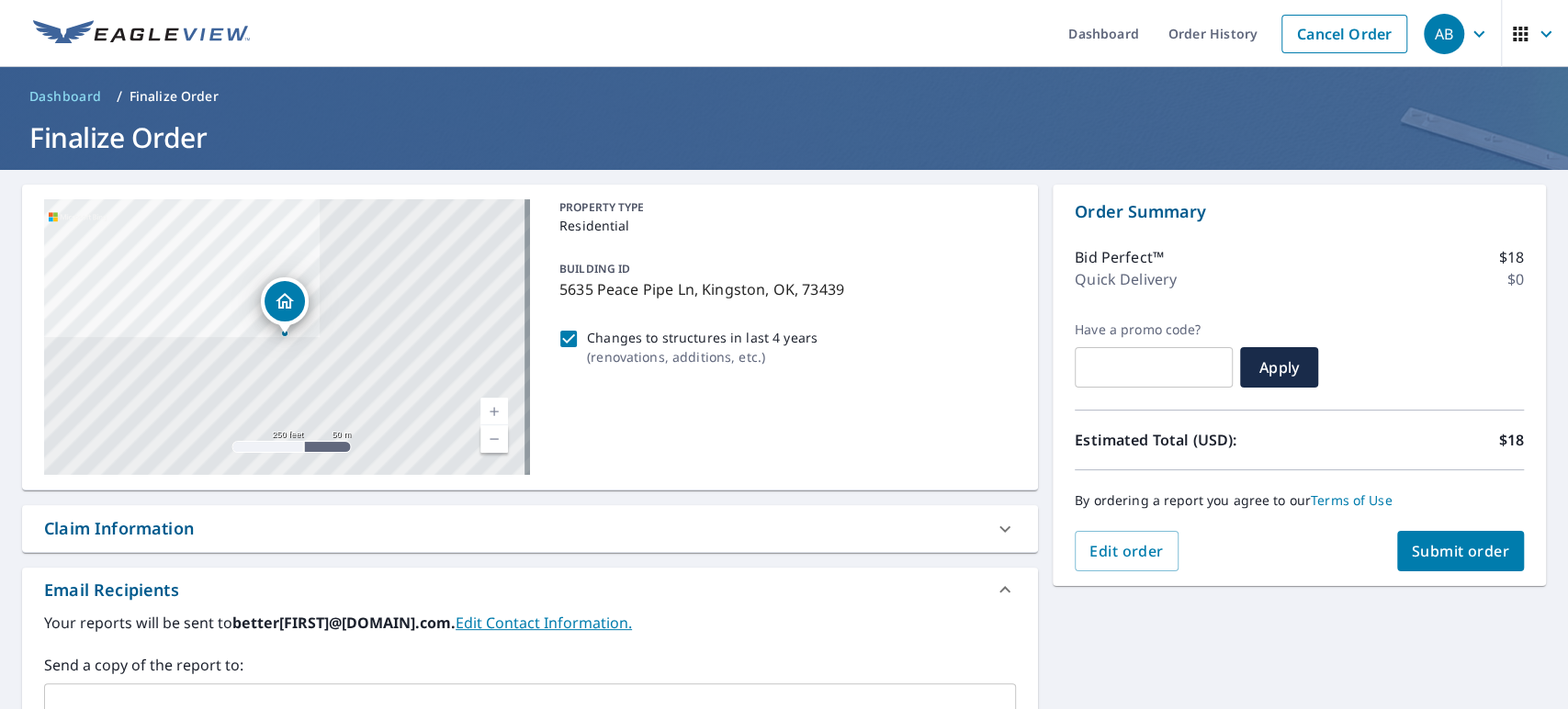 click on "Changes to structures in last 4 years ( renovations, additions, etc. )" at bounding box center [569, 339] 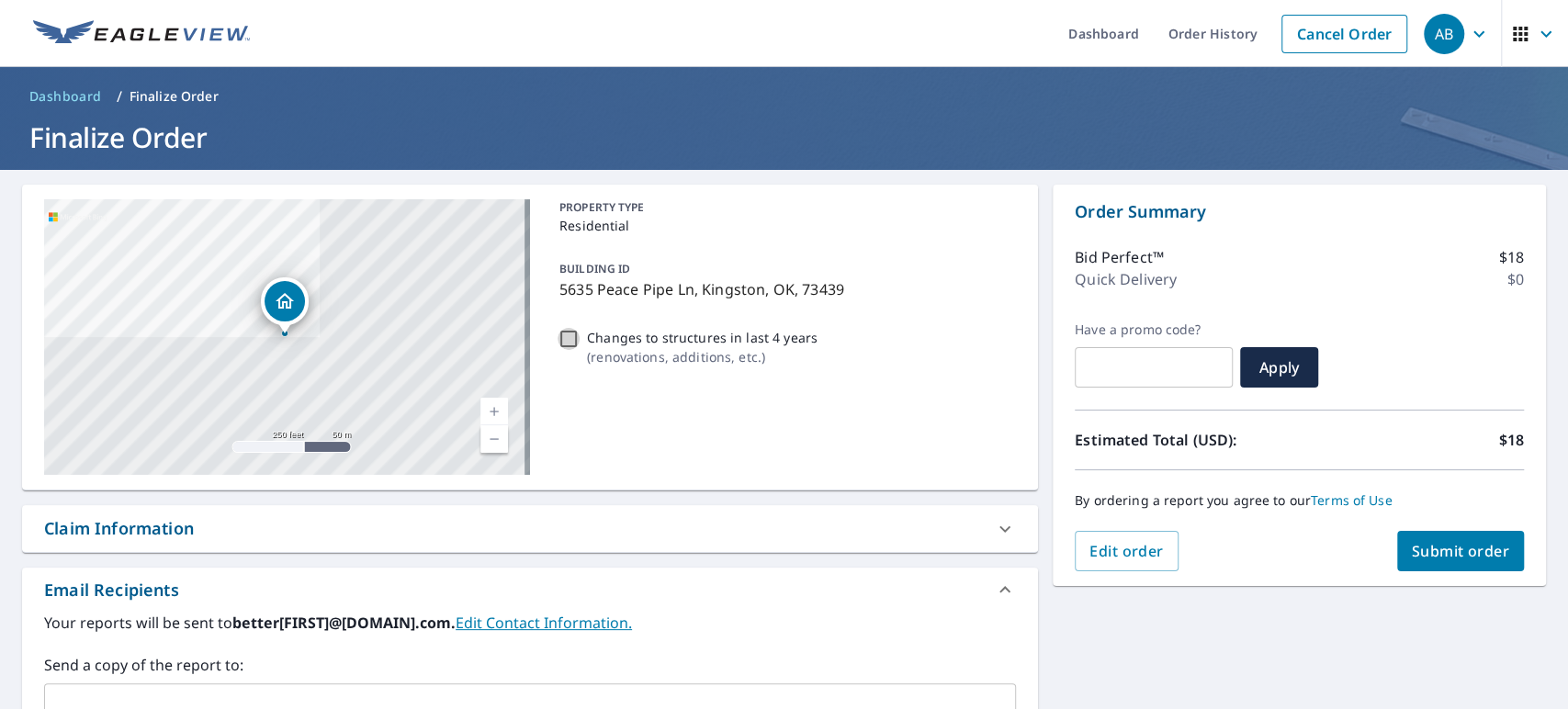 click on "Changes to structures in last 4 years ( renovations, additions, etc. )" at bounding box center (569, 339) 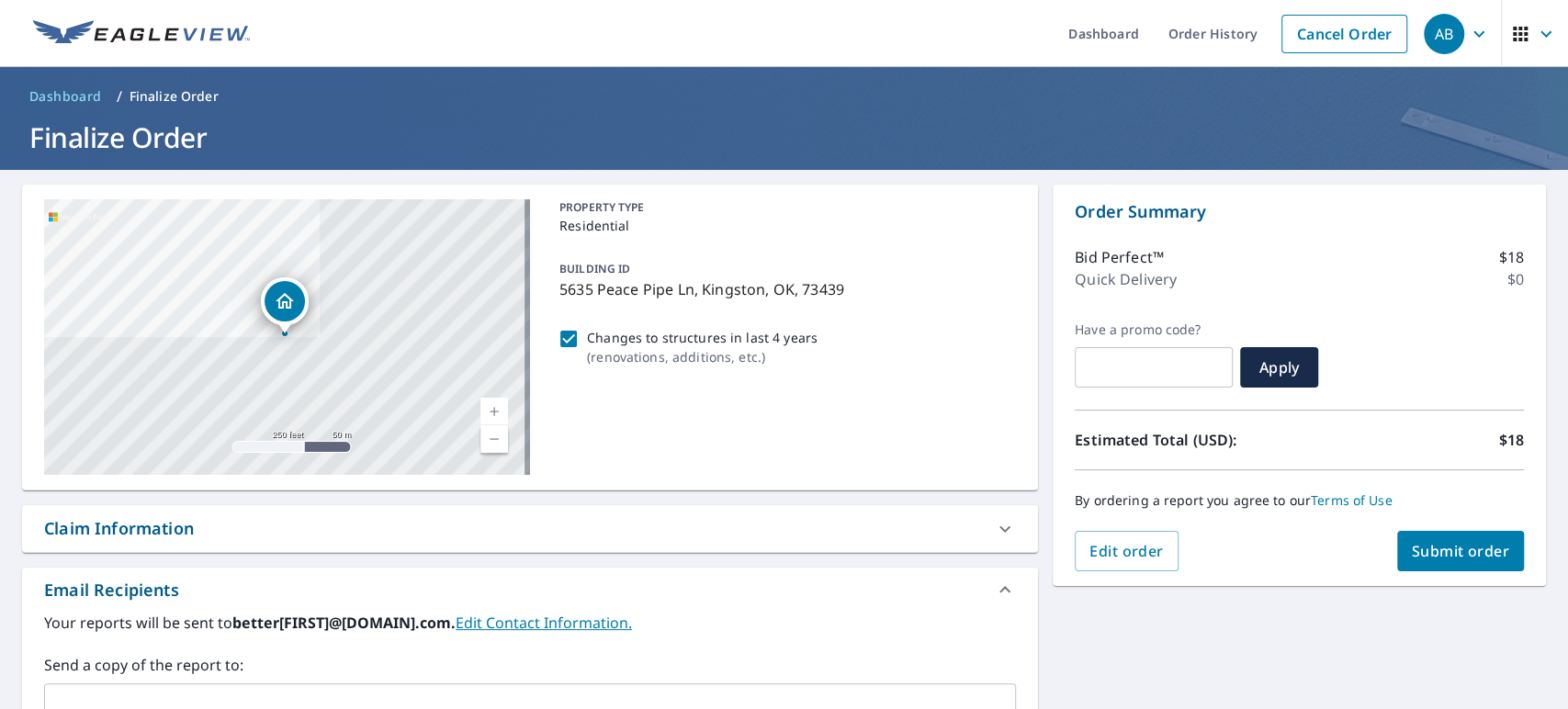 click on "Changes to structures in last 4 years ( renovations, additions, etc. )" at bounding box center [569, 339] 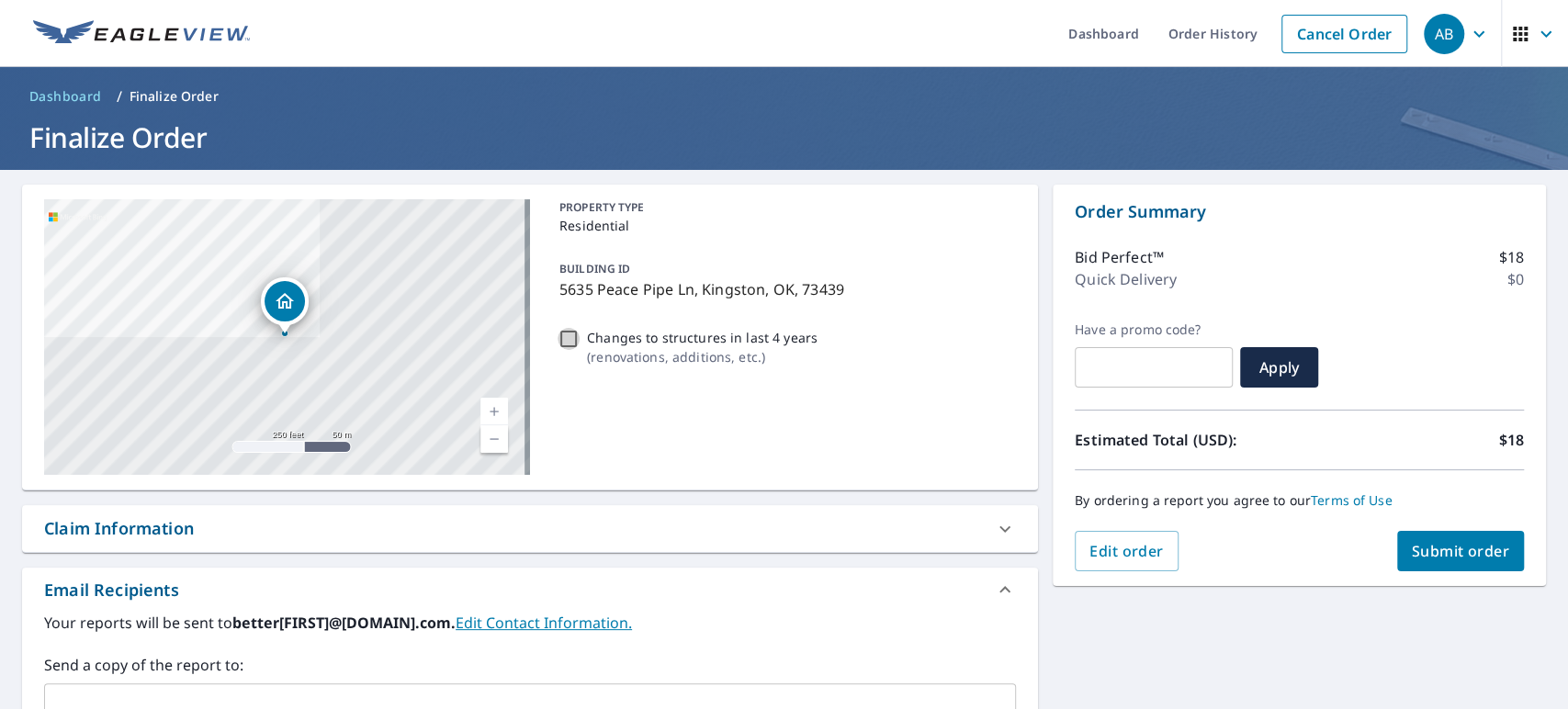 click on "Changes to structures in last 4 years ( renovations, additions, etc. )" at bounding box center (569, 339) 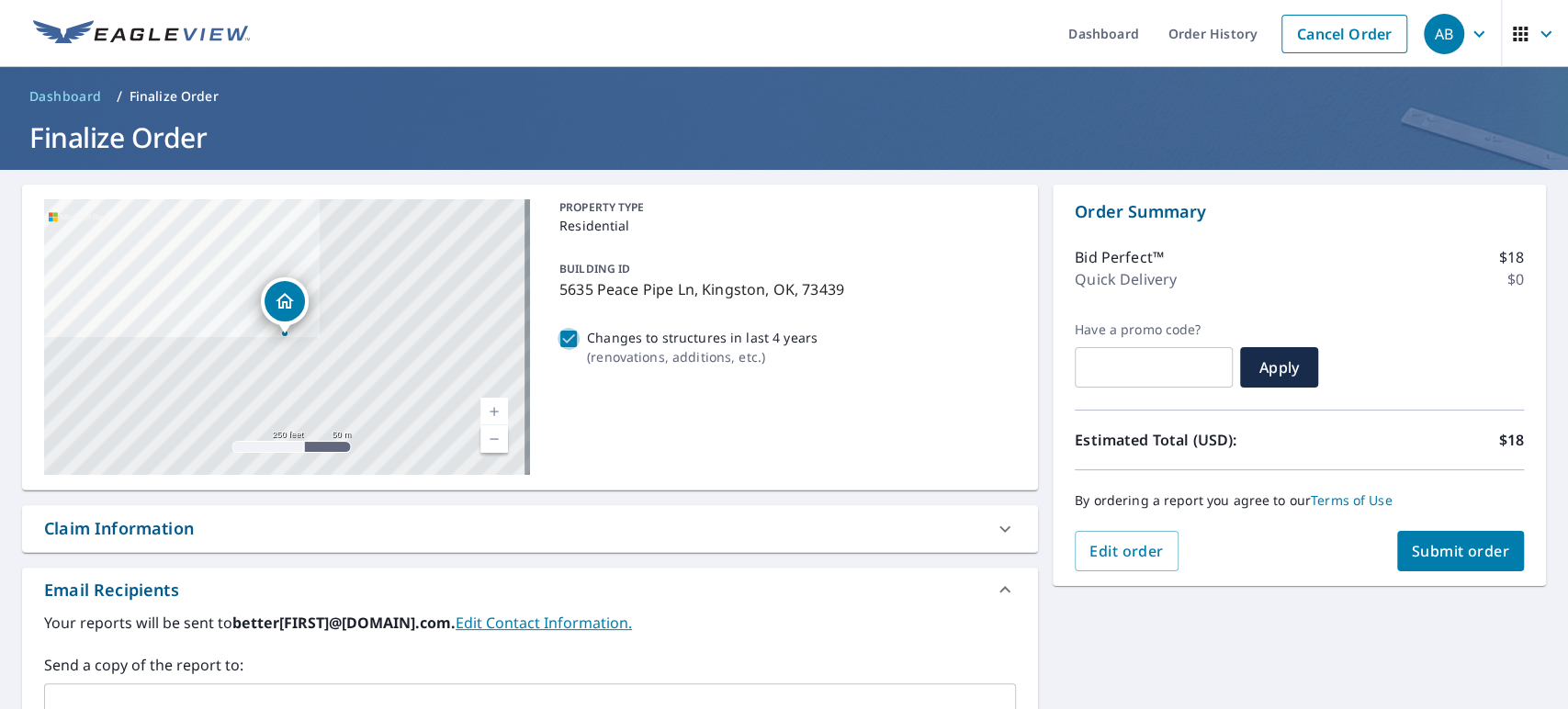 click on "Changes to structures in last 4 years ( renovations, additions, etc. )" at bounding box center [569, 339] 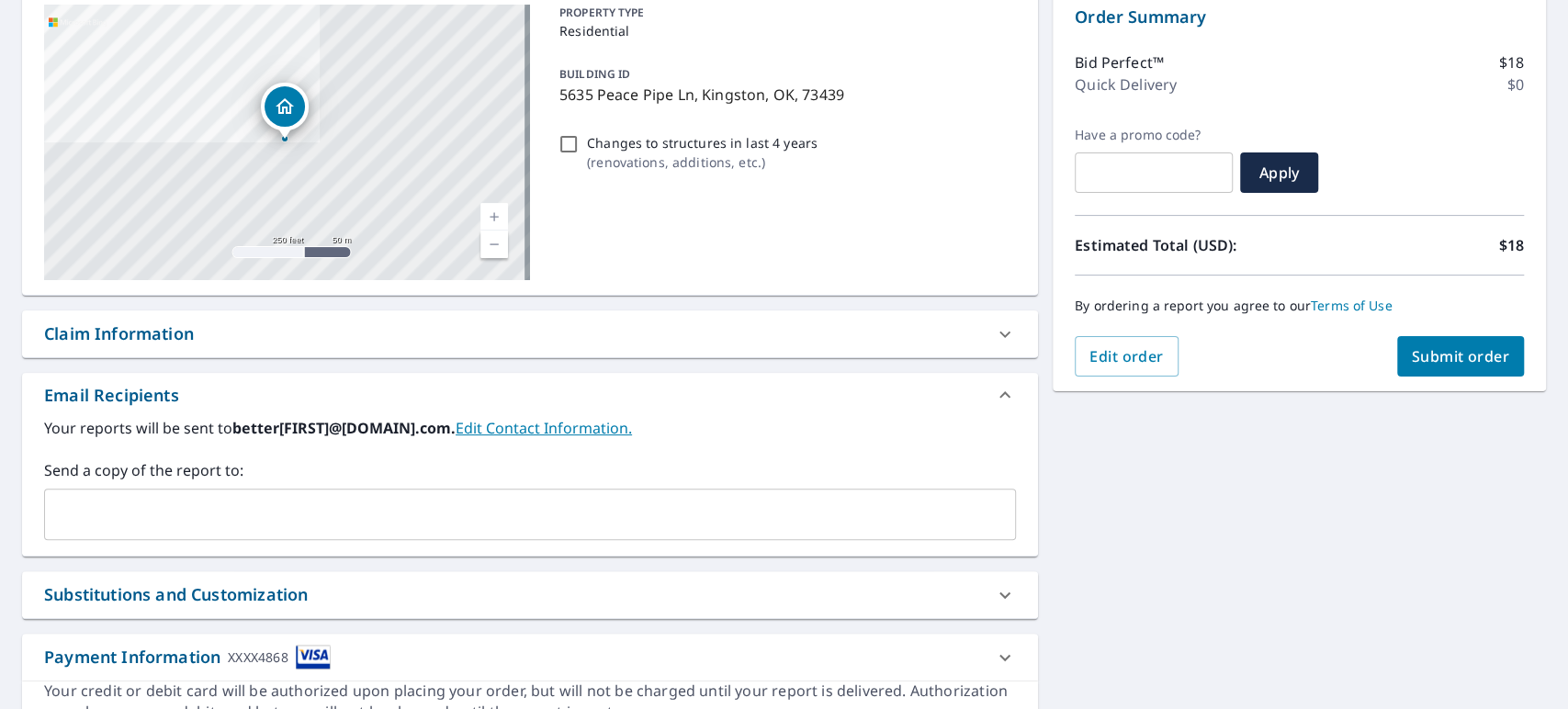 scroll, scrollTop: 80, scrollLeft: 0, axis: vertical 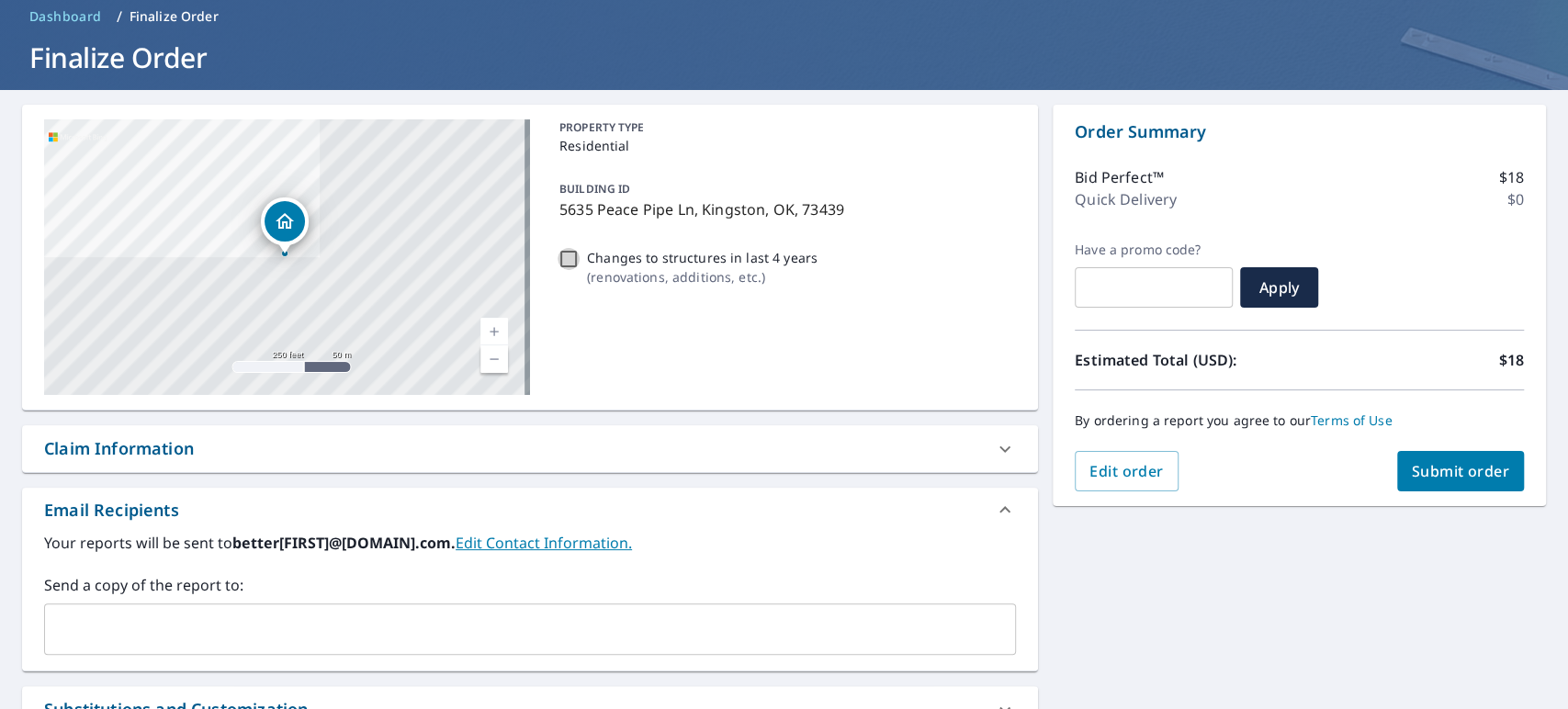 click on "Changes to structures in last 4 years ( renovations, additions, etc. )" at bounding box center [569, 259] 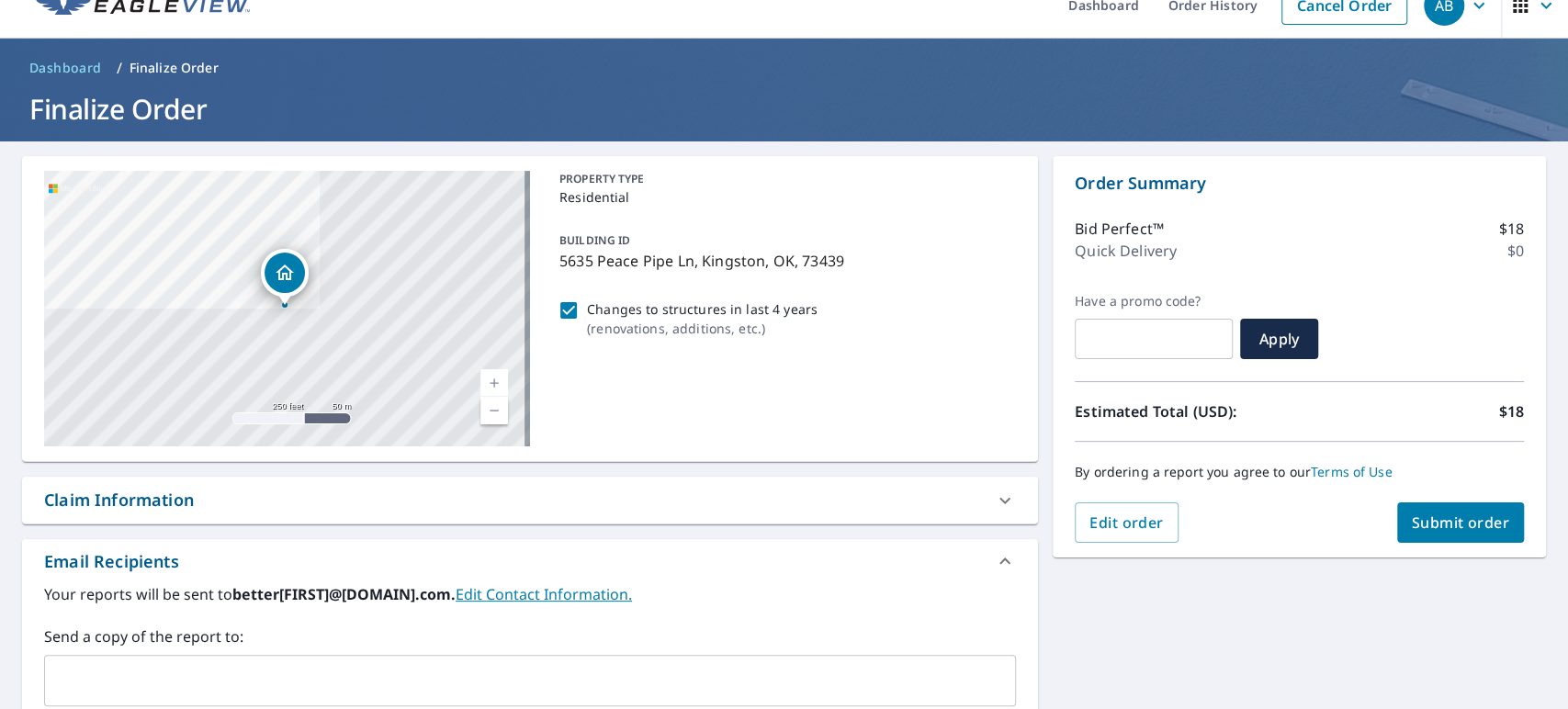 scroll, scrollTop: 0, scrollLeft: 0, axis: both 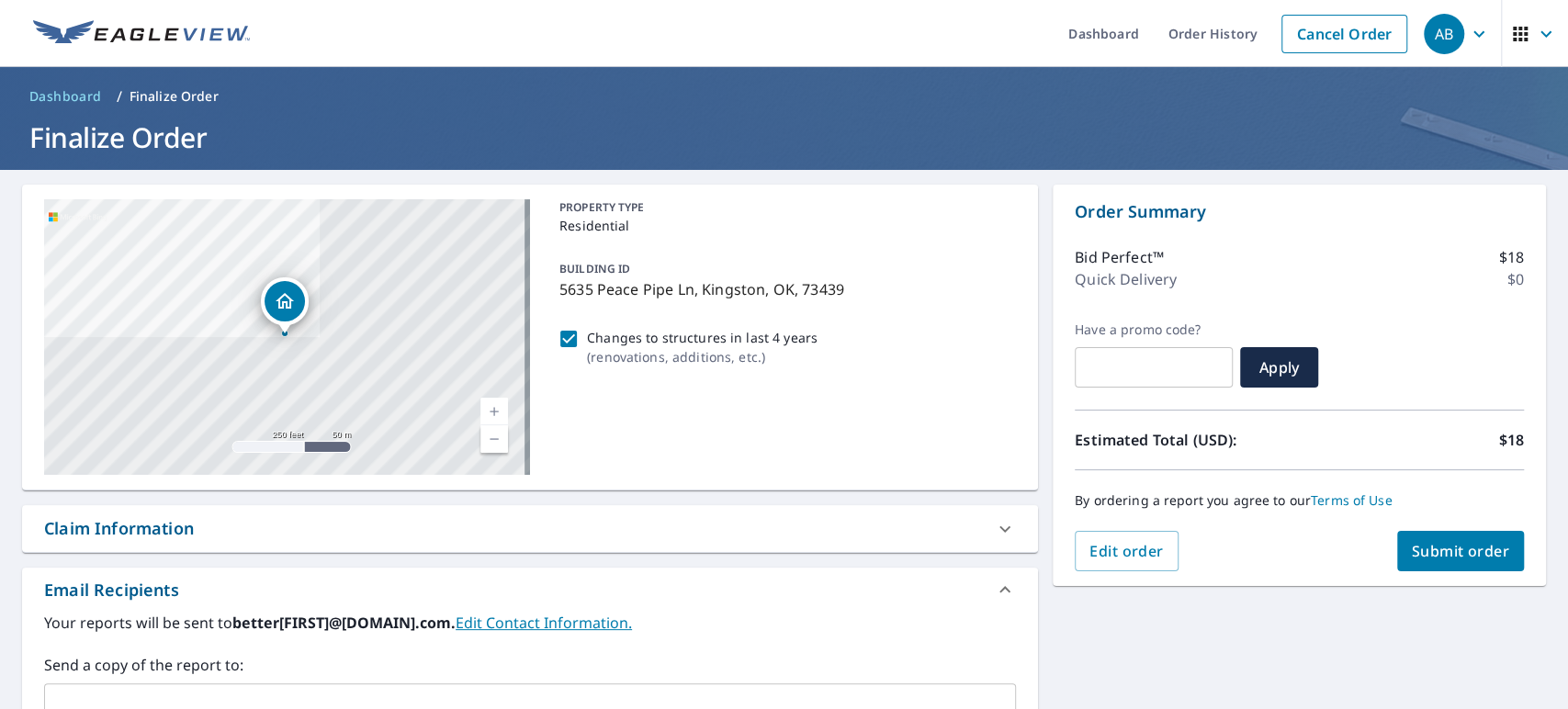 click 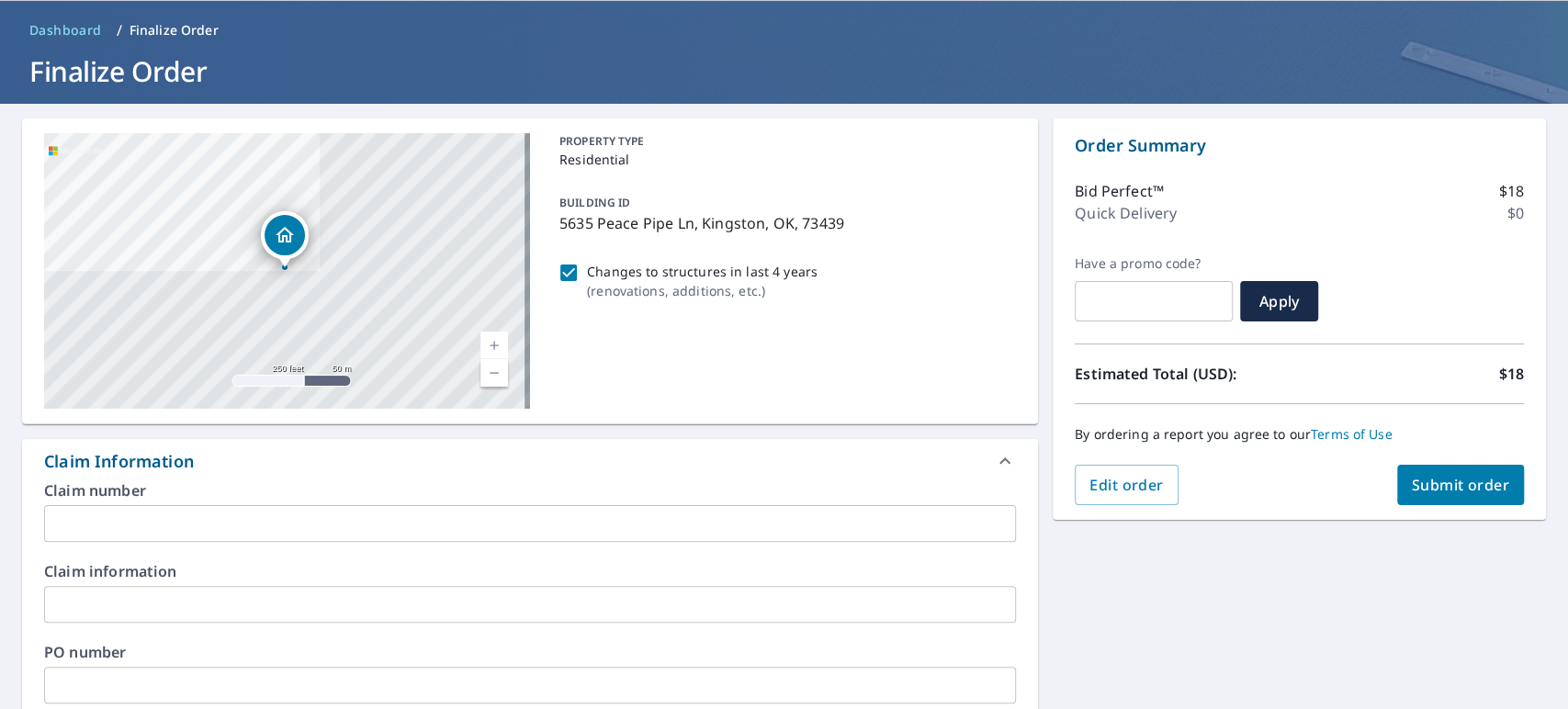 scroll, scrollTop: 0, scrollLeft: 0, axis: both 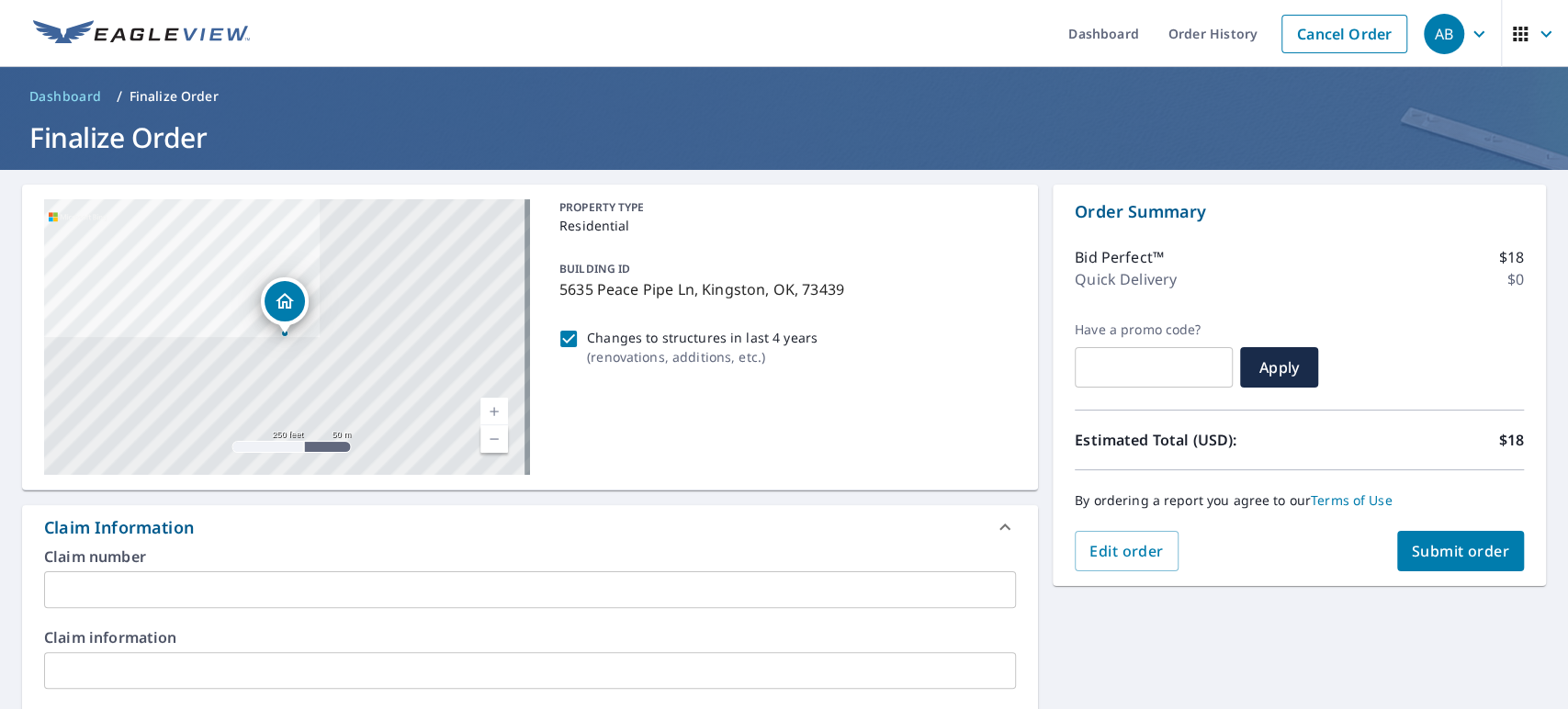 click on "Submit order" at bounding box center (1461, 551) 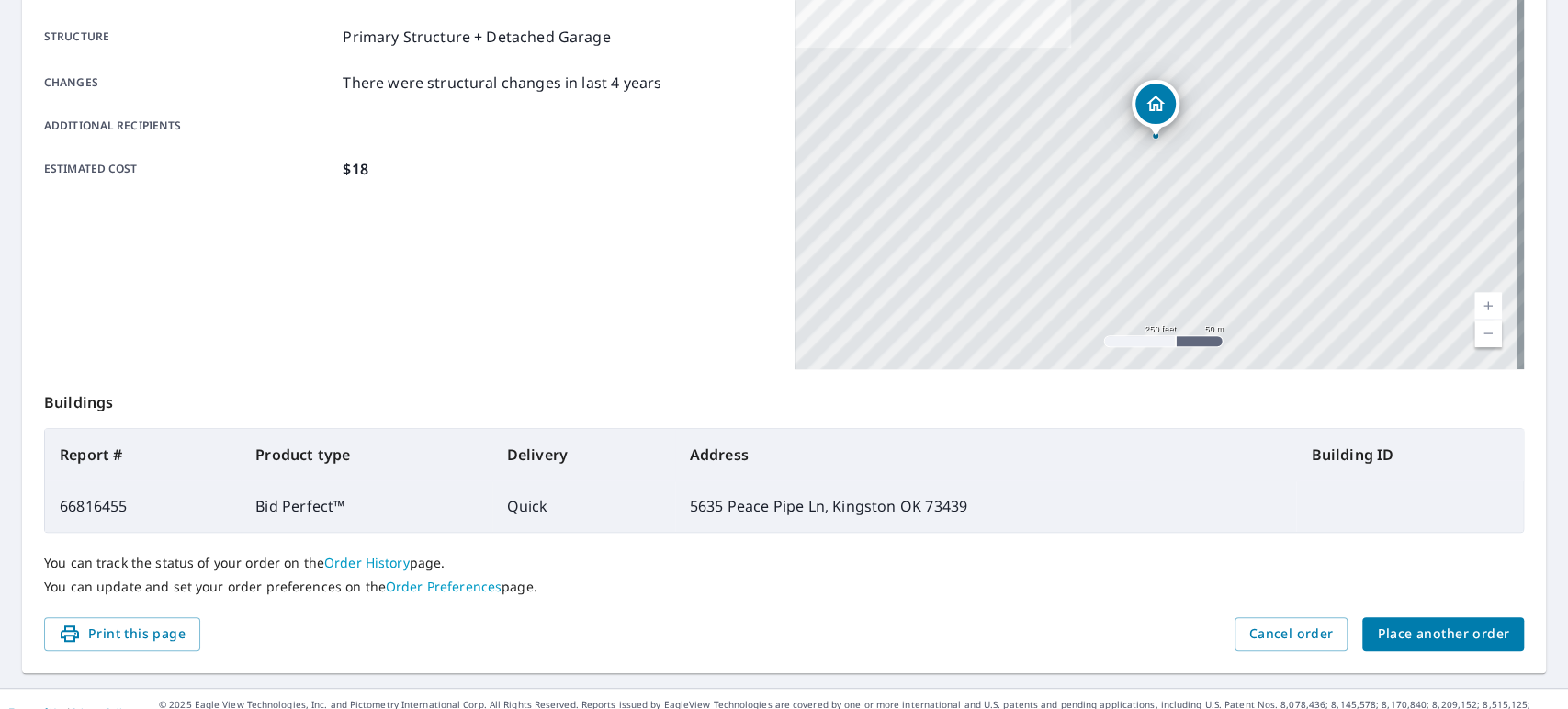 scroll, scrollTop: 370, scrollLeft: 0, axis: vertical 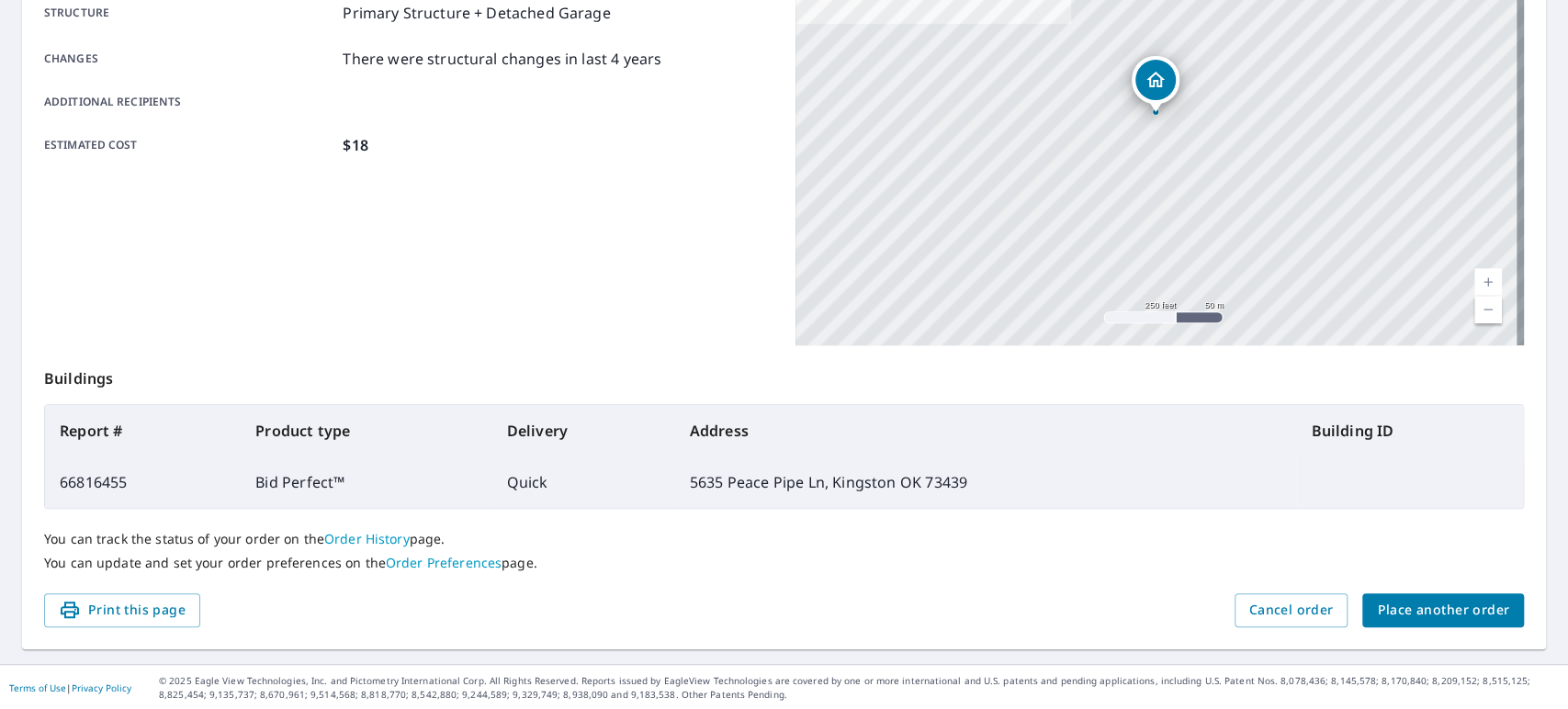 click on "Place another order" at bounding box center (1443, 610) 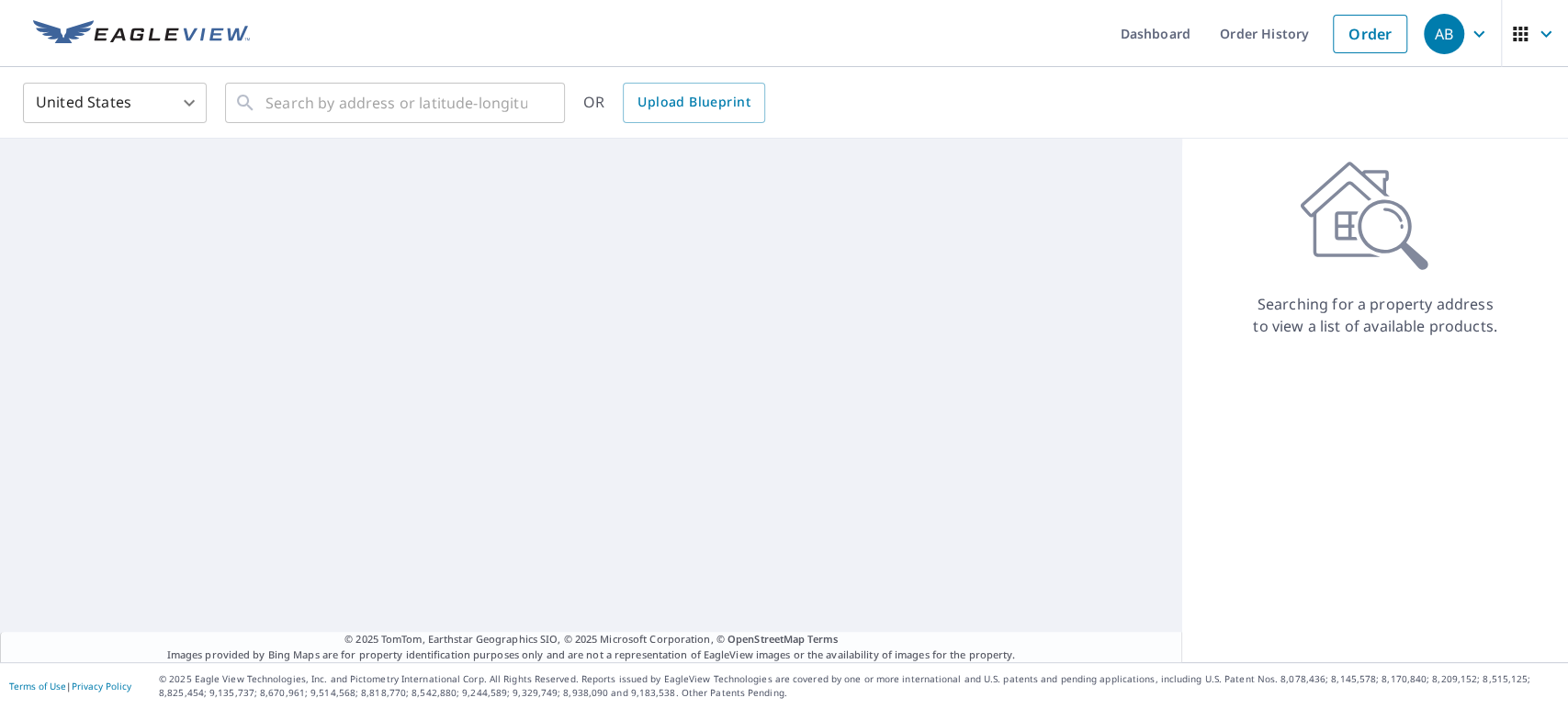 scroll, scrollTop: 0, scrollLeft: 0, axis: both 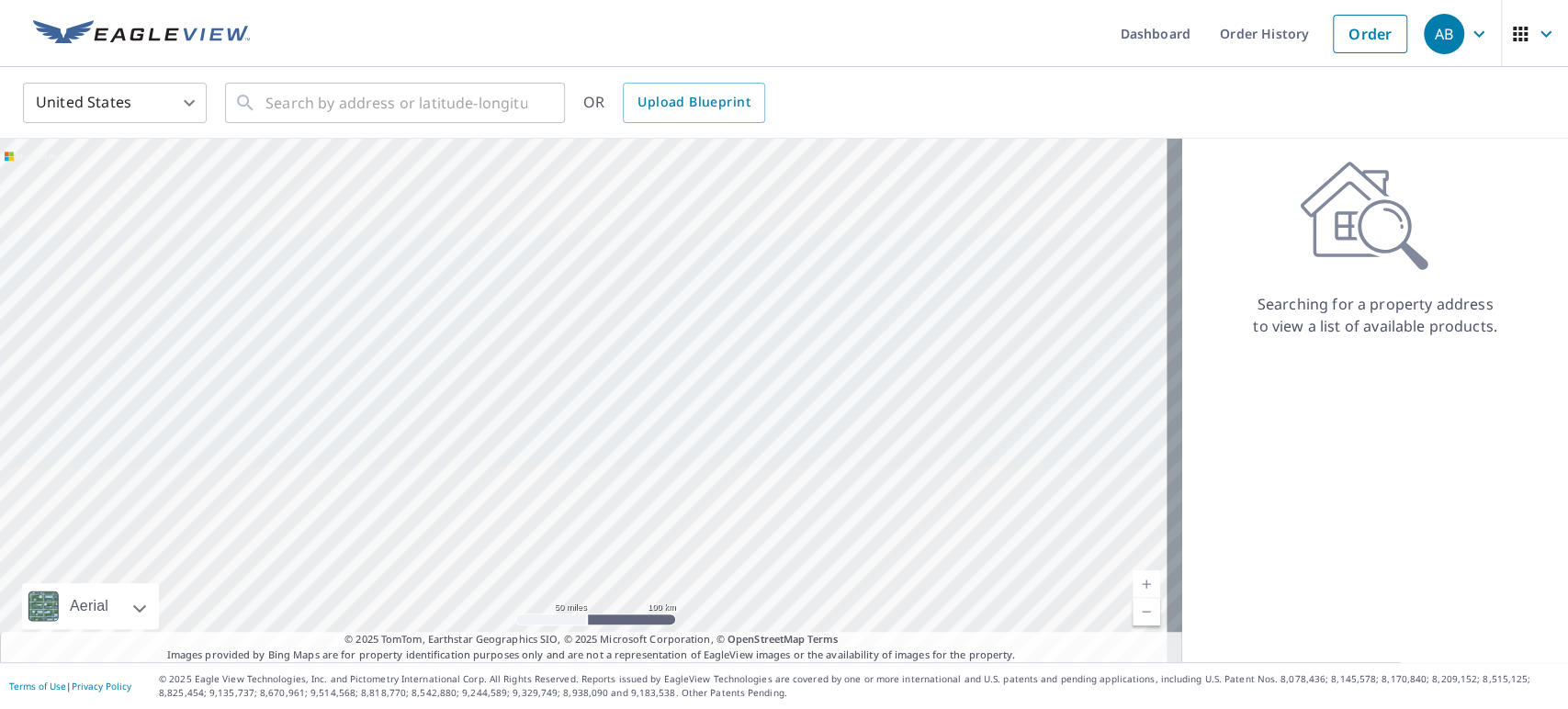 click at bounding box center (1146, 584) 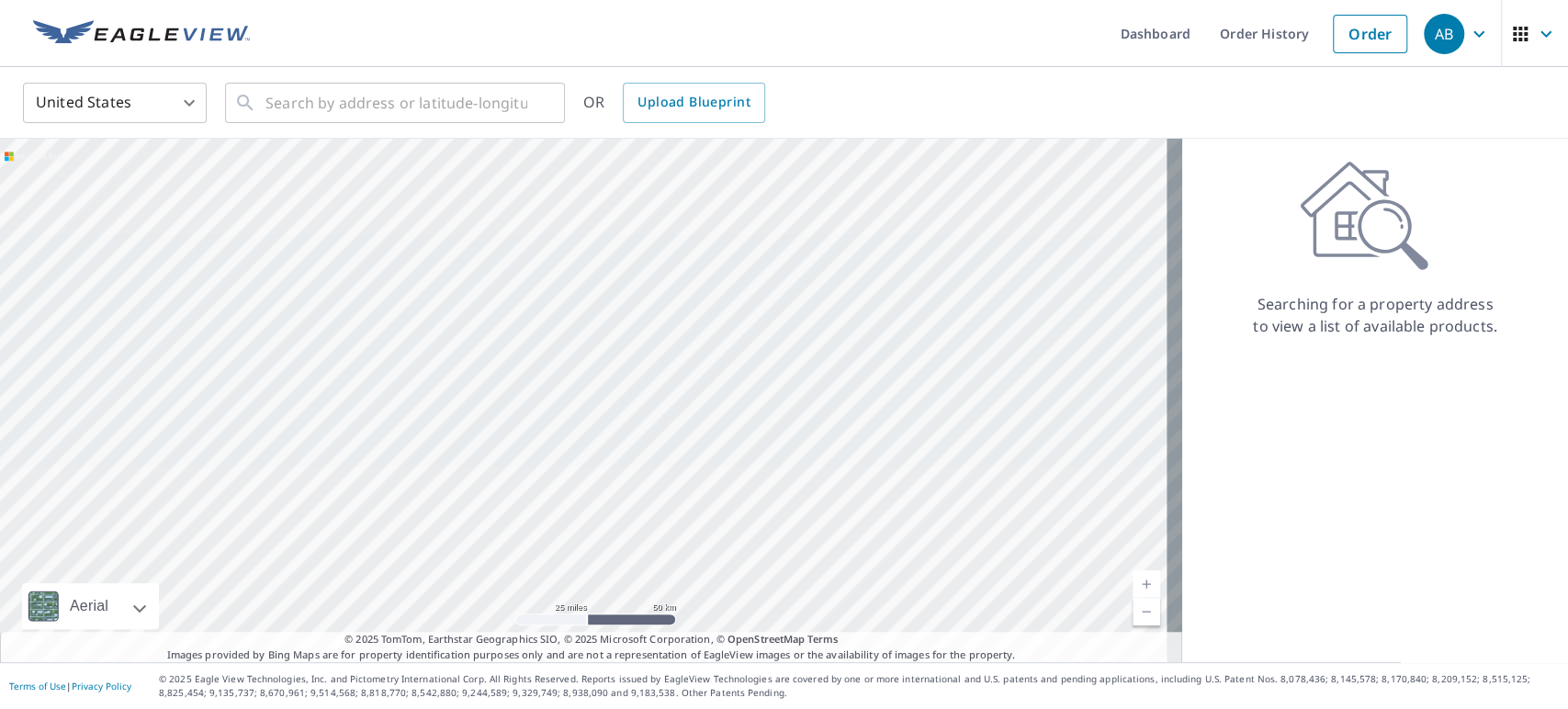 click at bounding box center [1146, 612] 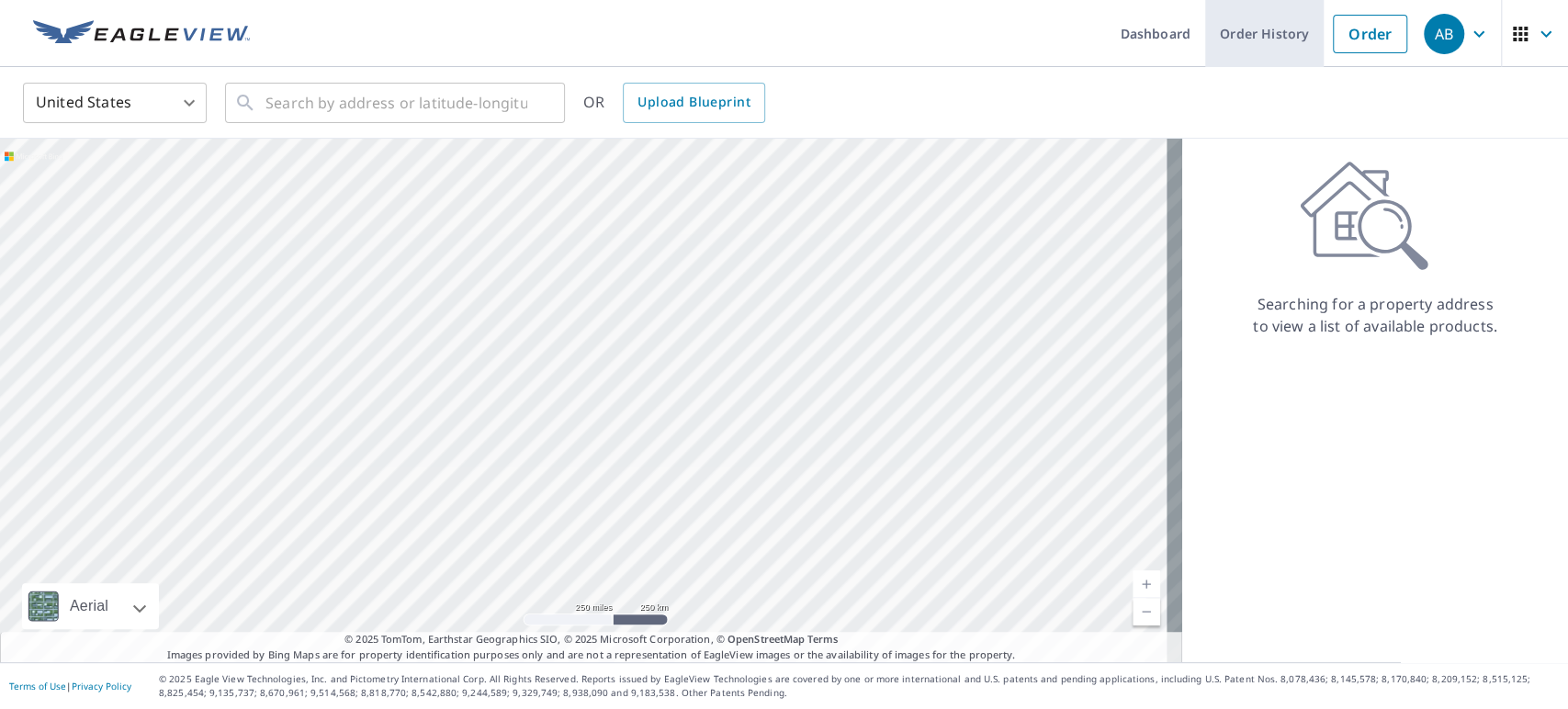click on "Order History" at bounding box center [1264, 33] 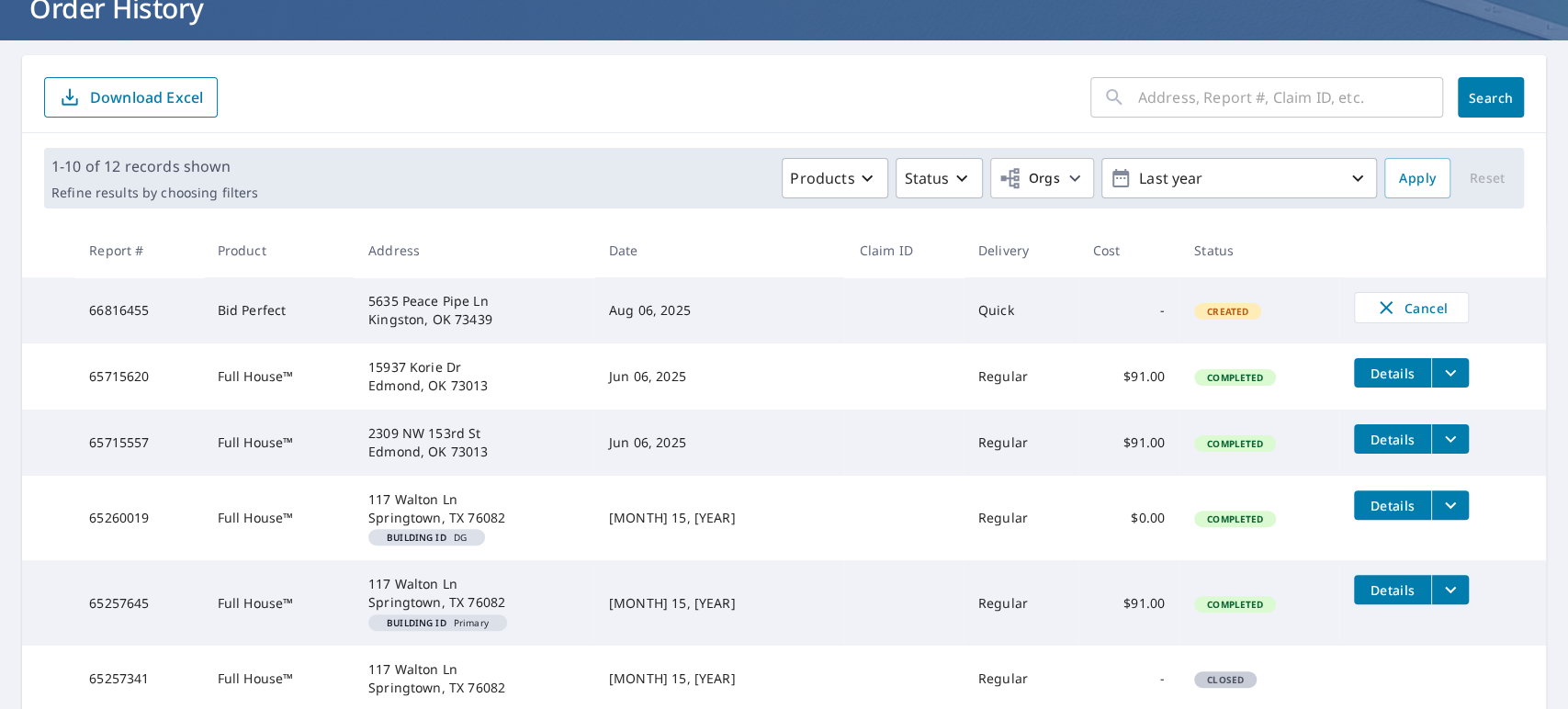 scroll, scrollTop: 0, scrollLeft: 0, axis: both 